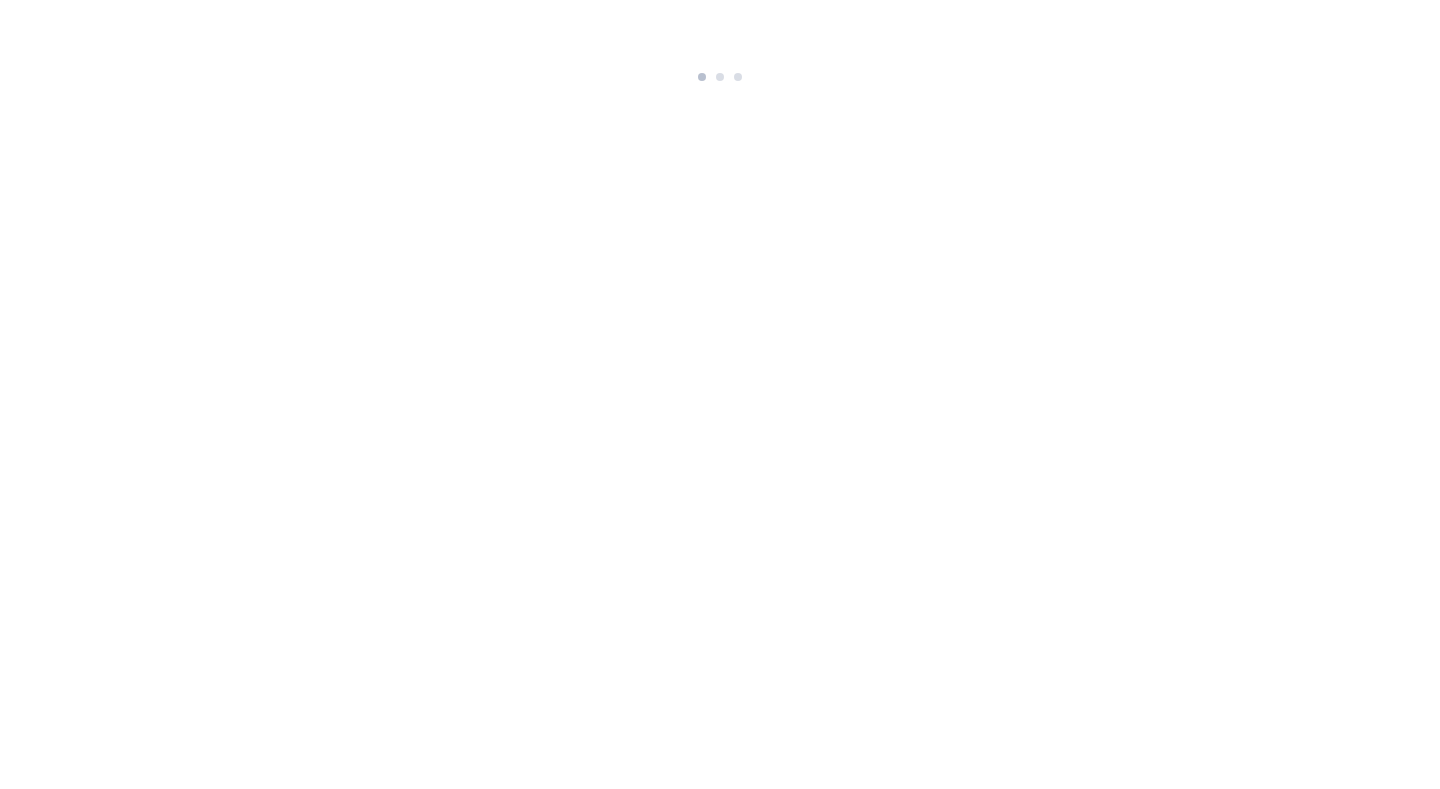 scroll, scrollTop: 0, scrollLeft: 0, axis: both 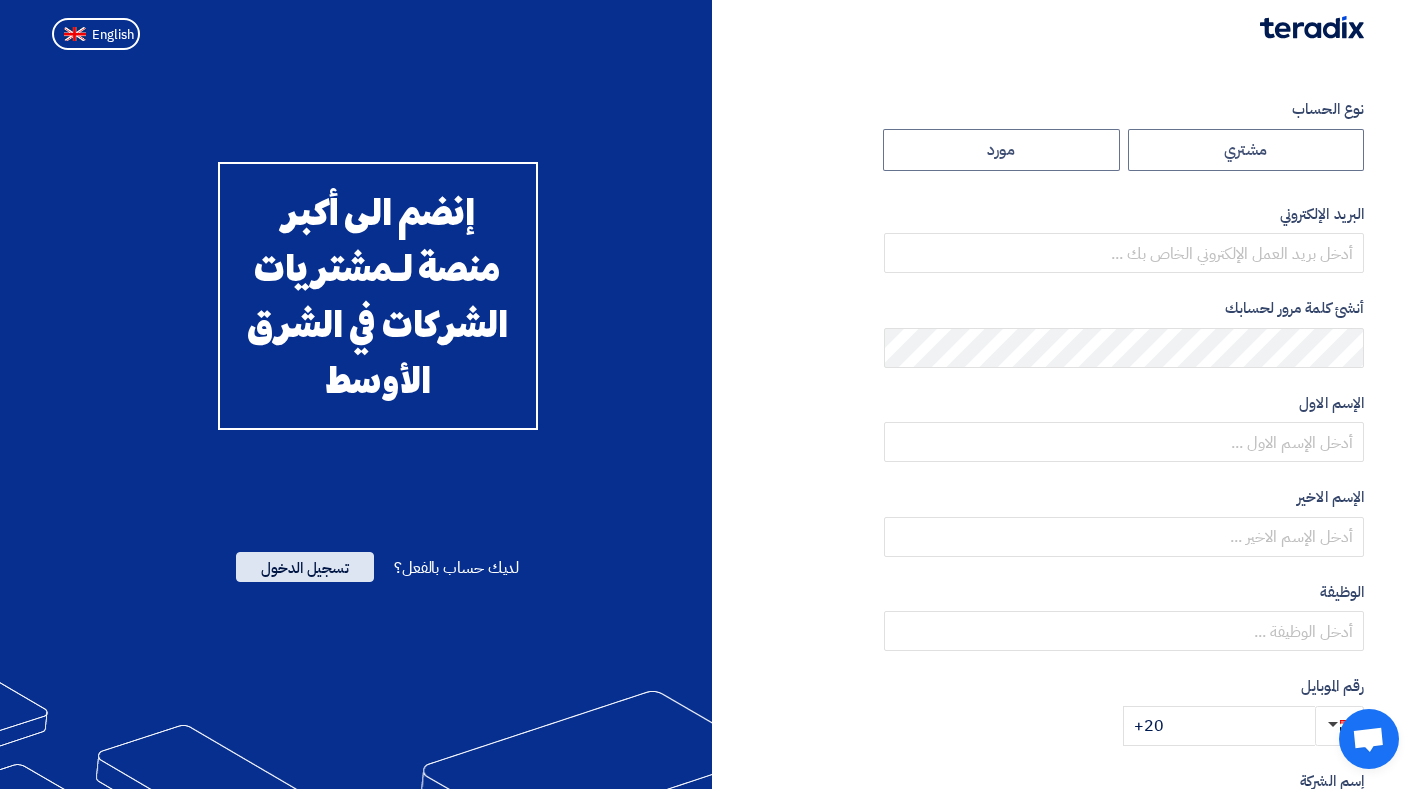 click on "تسجيل الدخول" 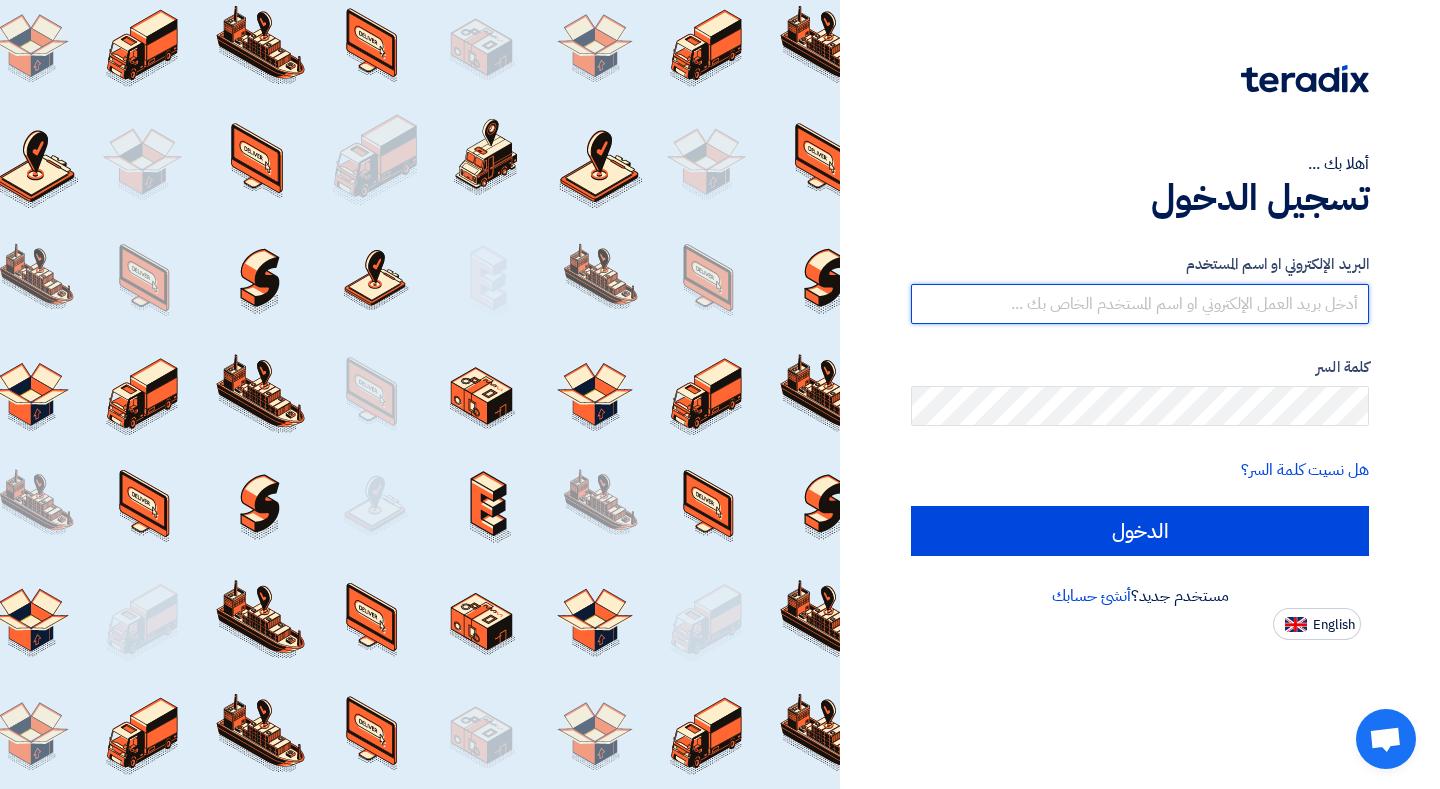 click at bounding box center [1140, 304] 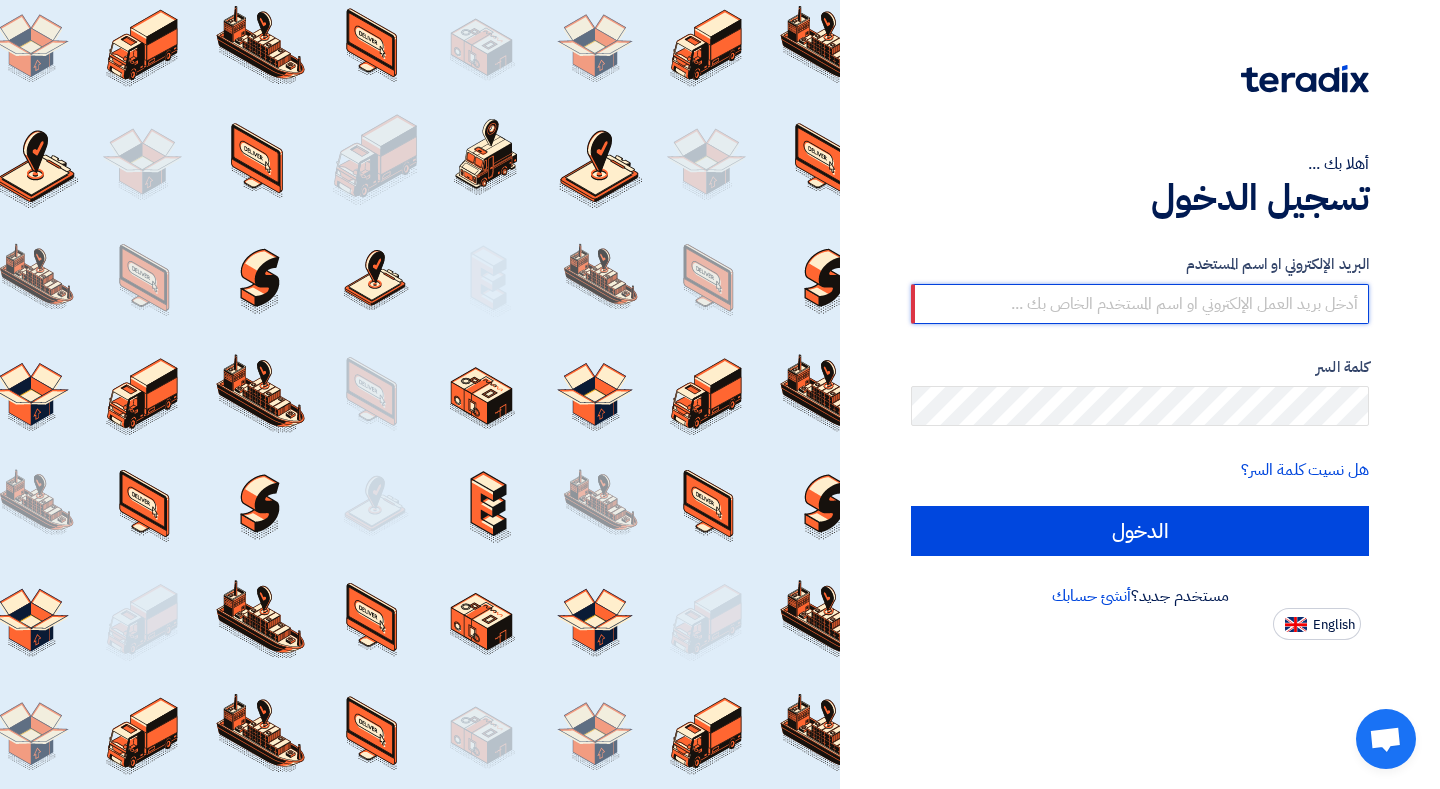 click at bounding box center (1140, 304) 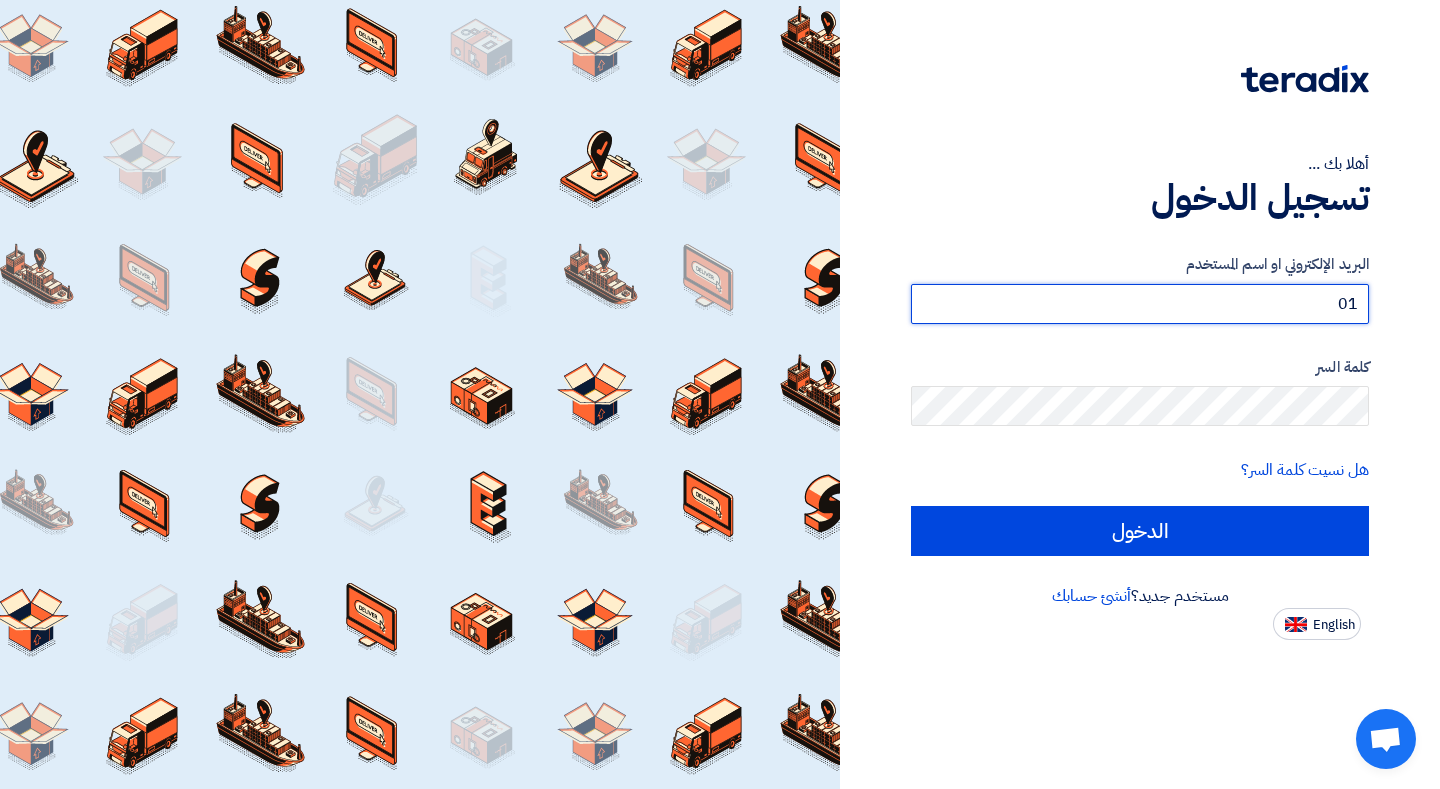 type on "0" 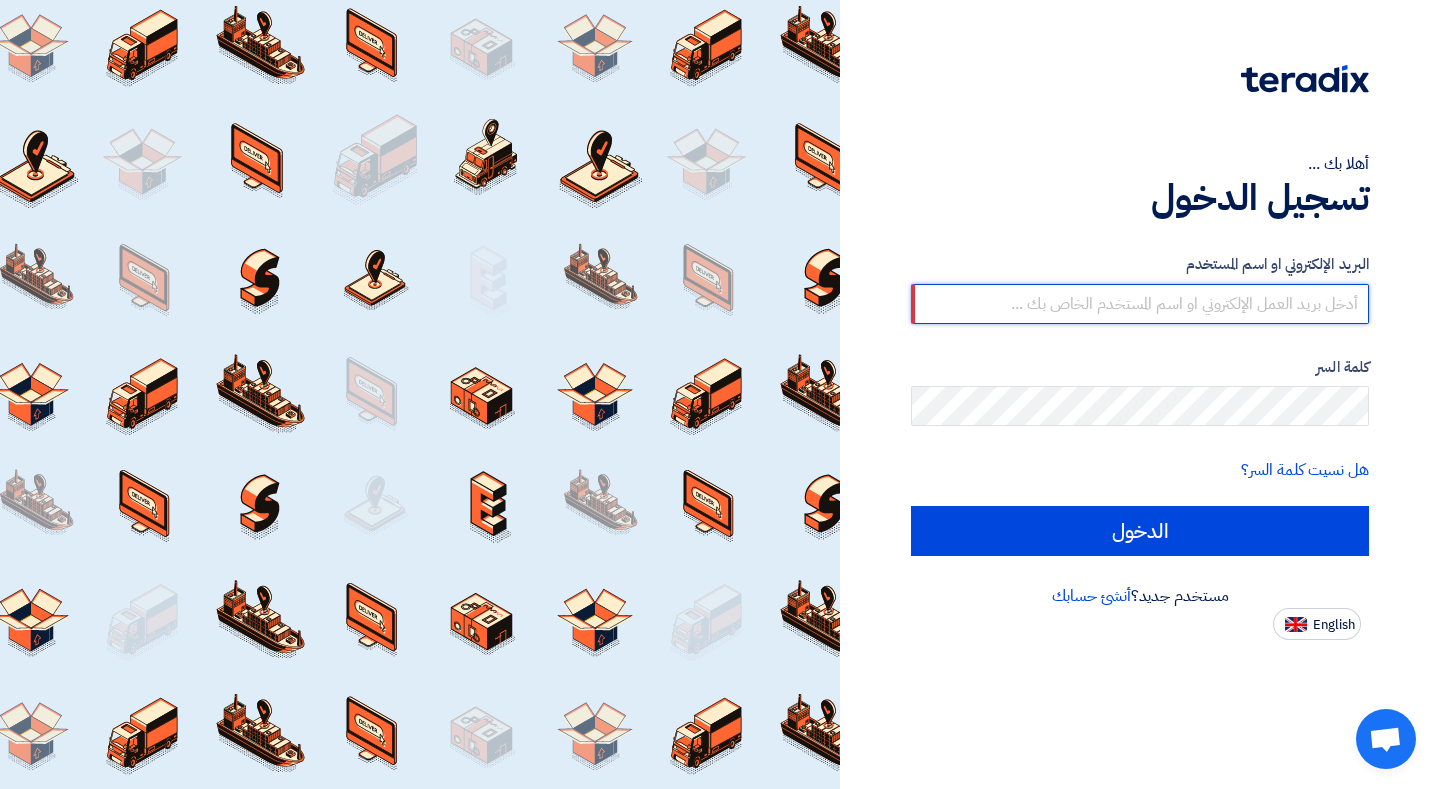 click at bounding box center (1140, 304) 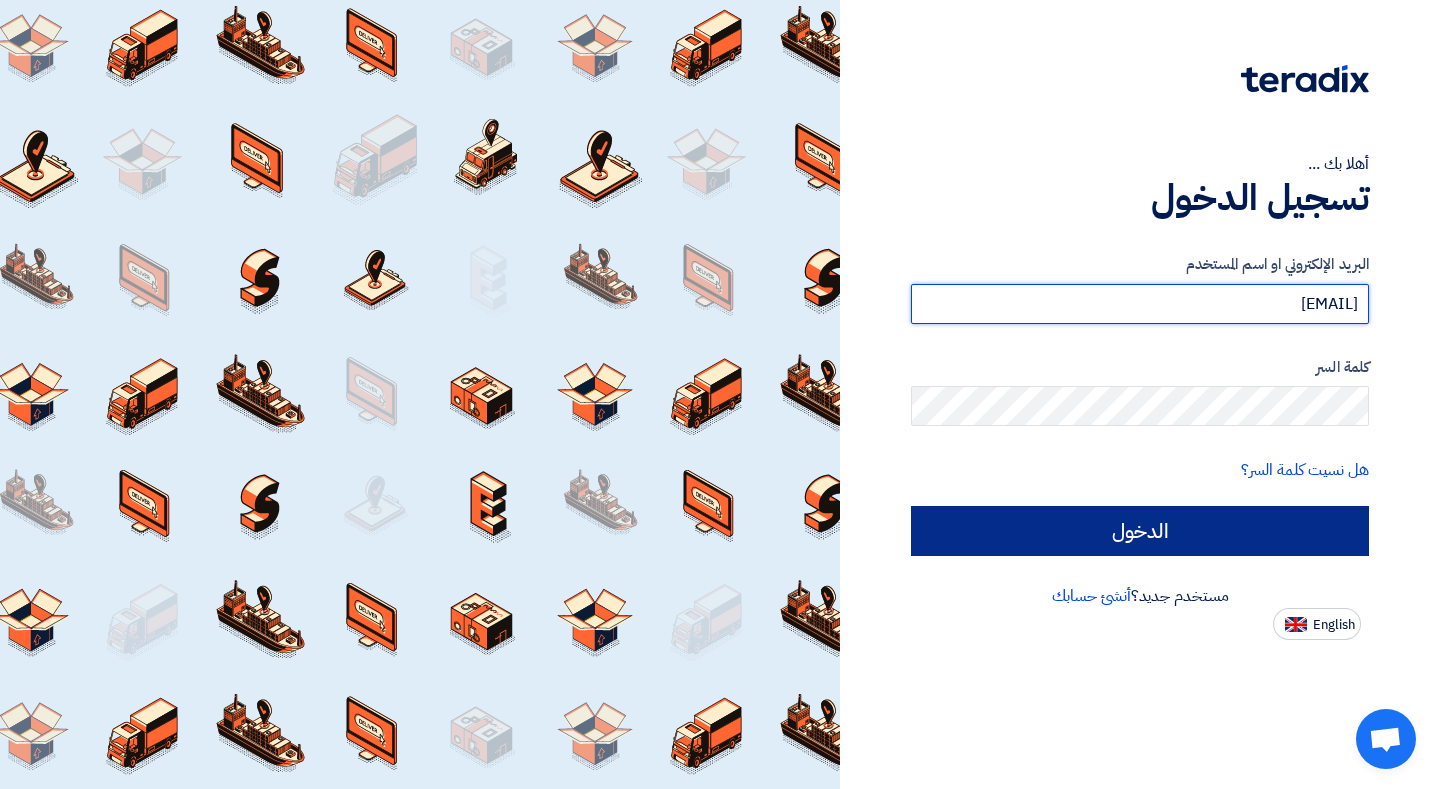 type on "[EMAIL]" 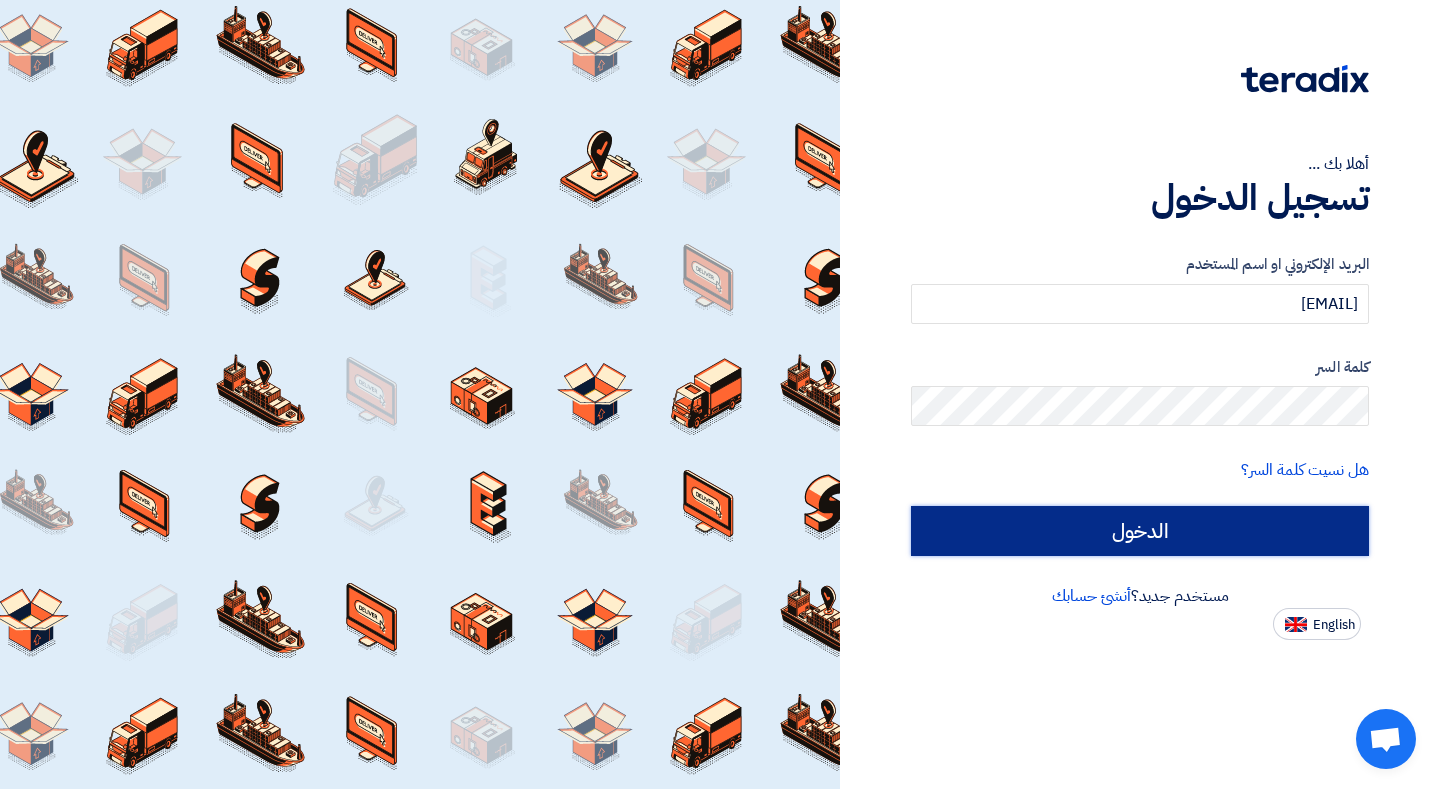 click on "الدخول" 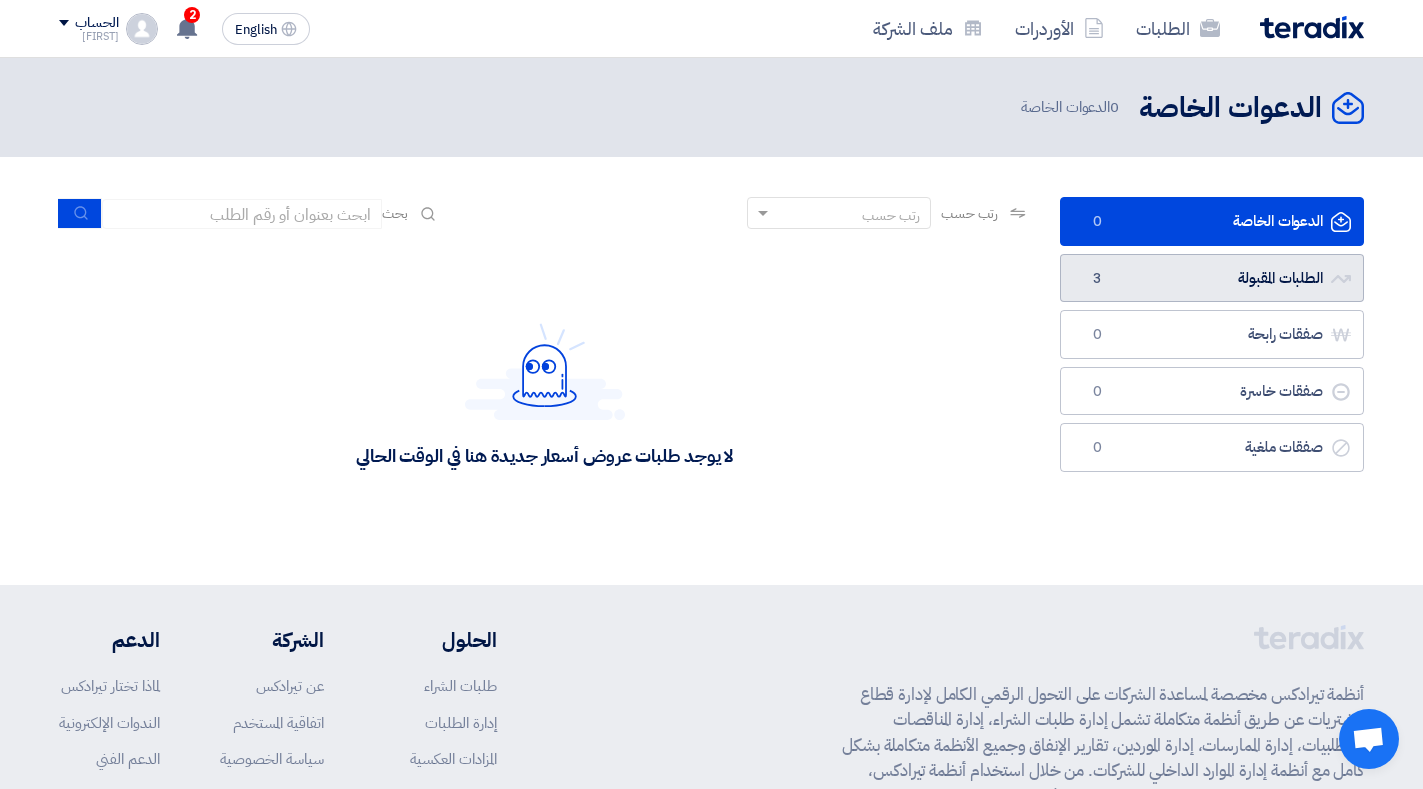 click on "الطلبات المقبولة
الطلبات المقبولة
3" 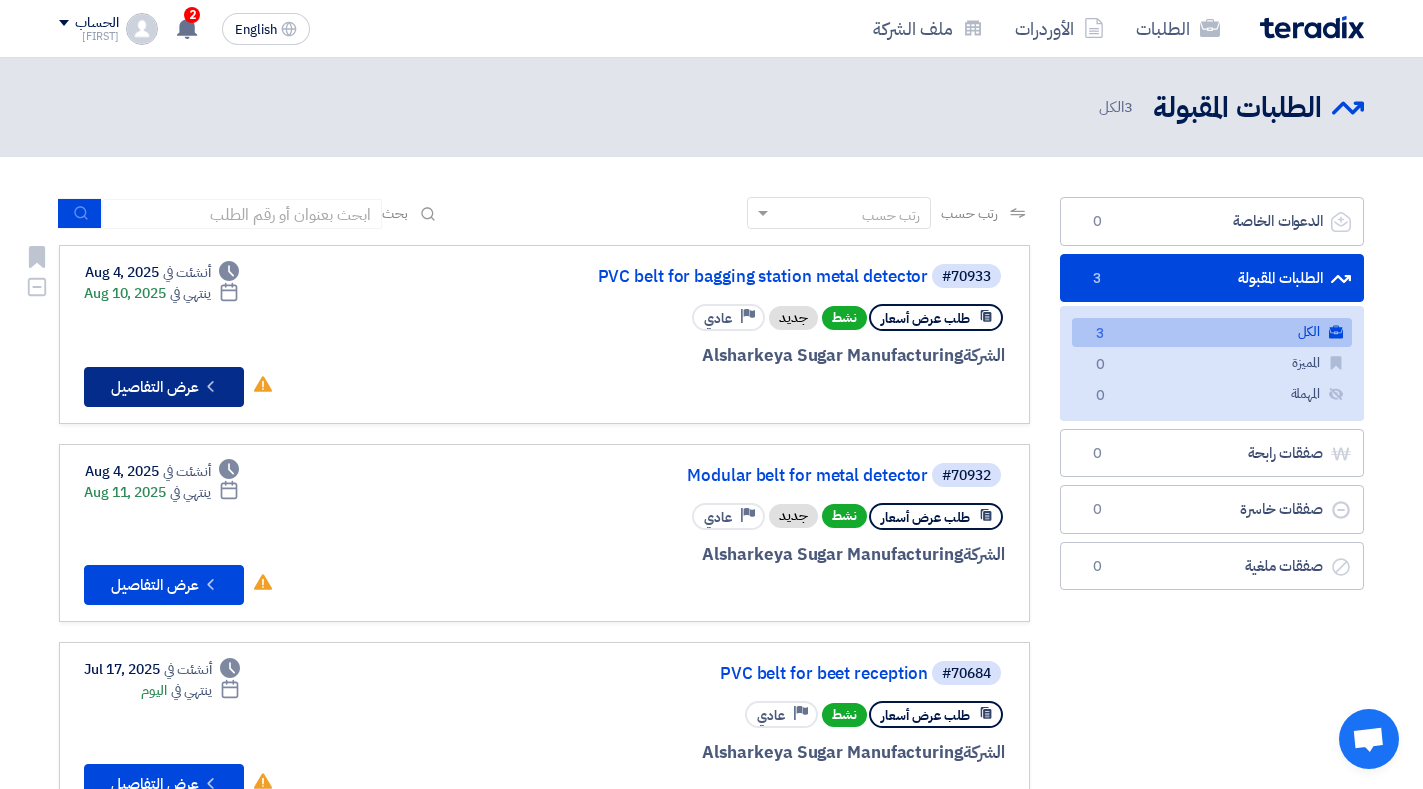 click on "Check details
عرض التفاصيل" 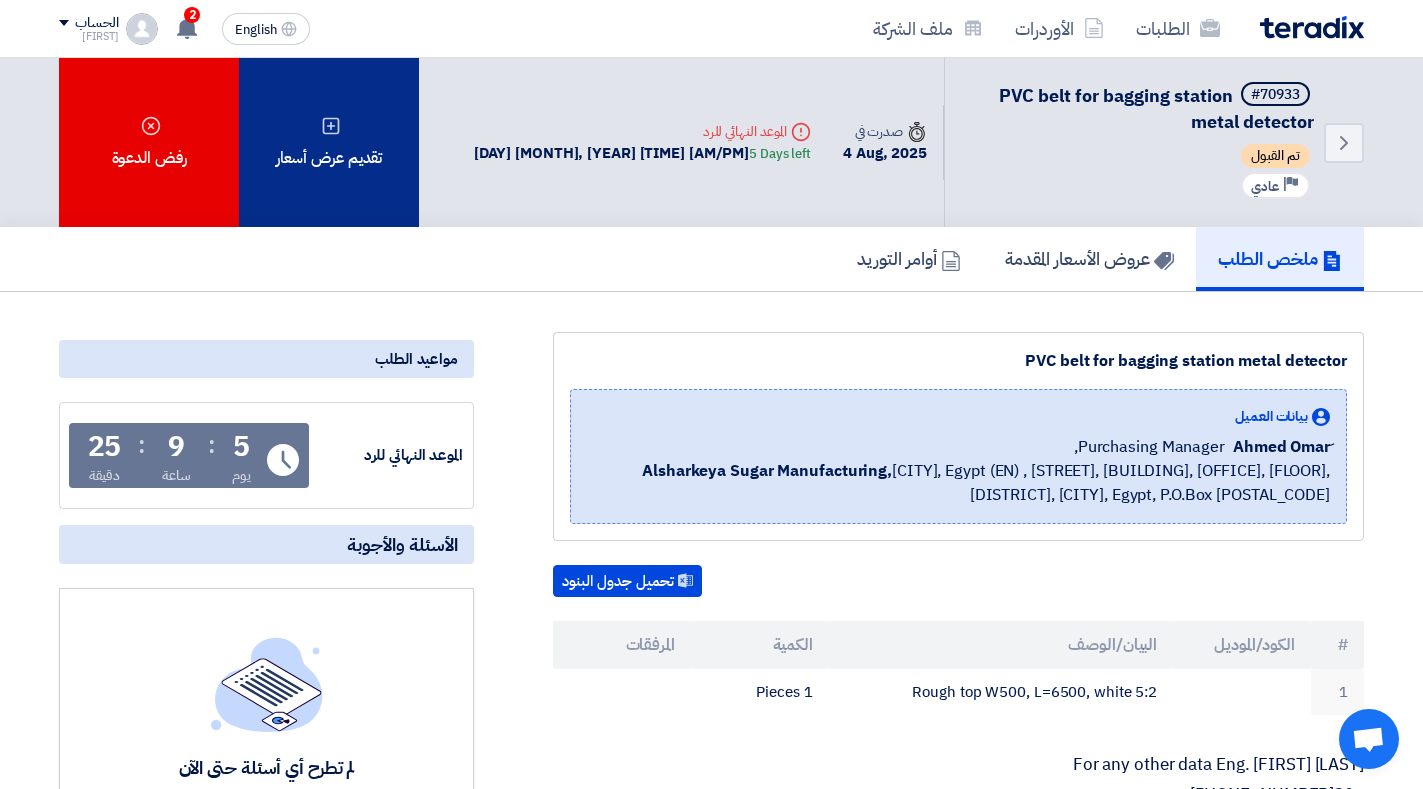 click 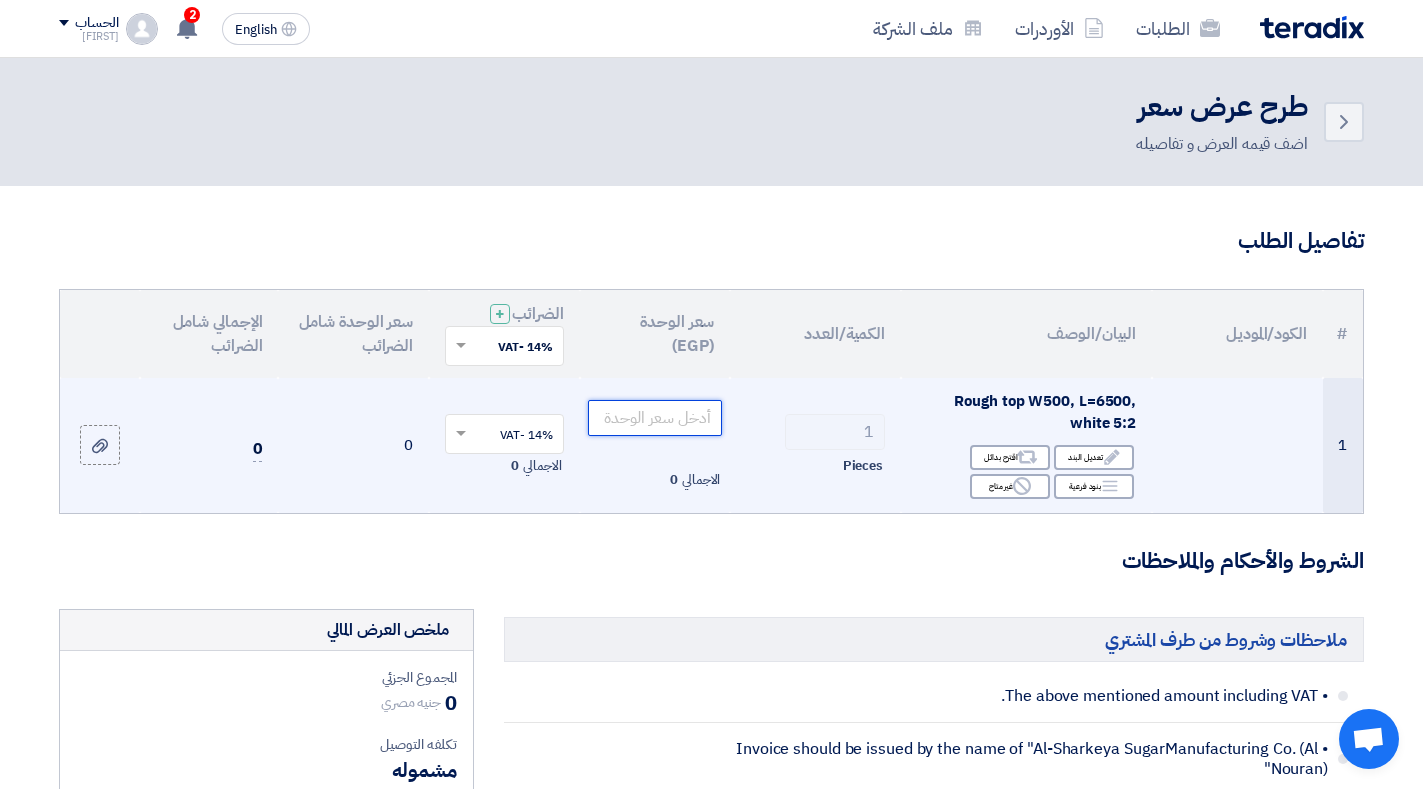 click 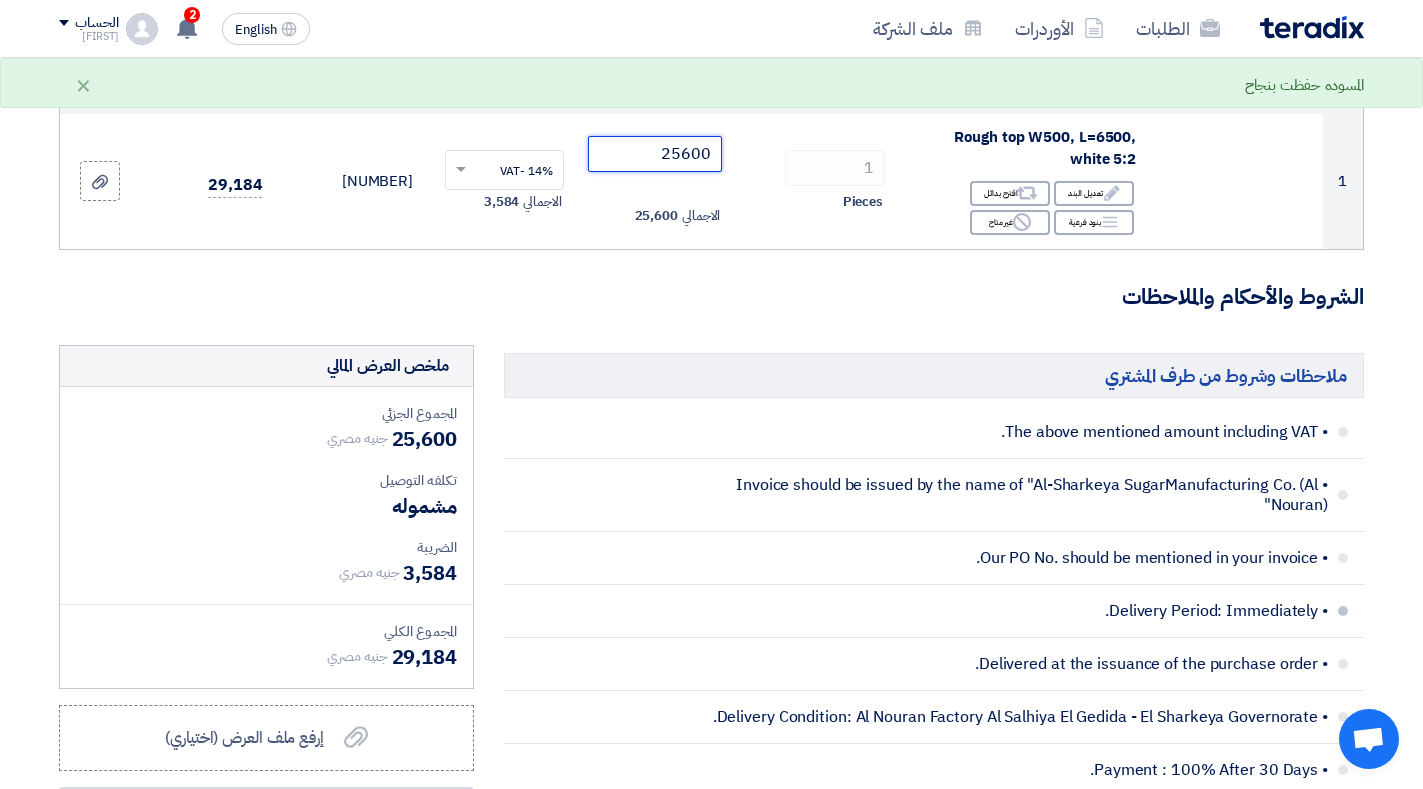 scroll, scrollTop: 0, scrollLeft: 0, axis: both 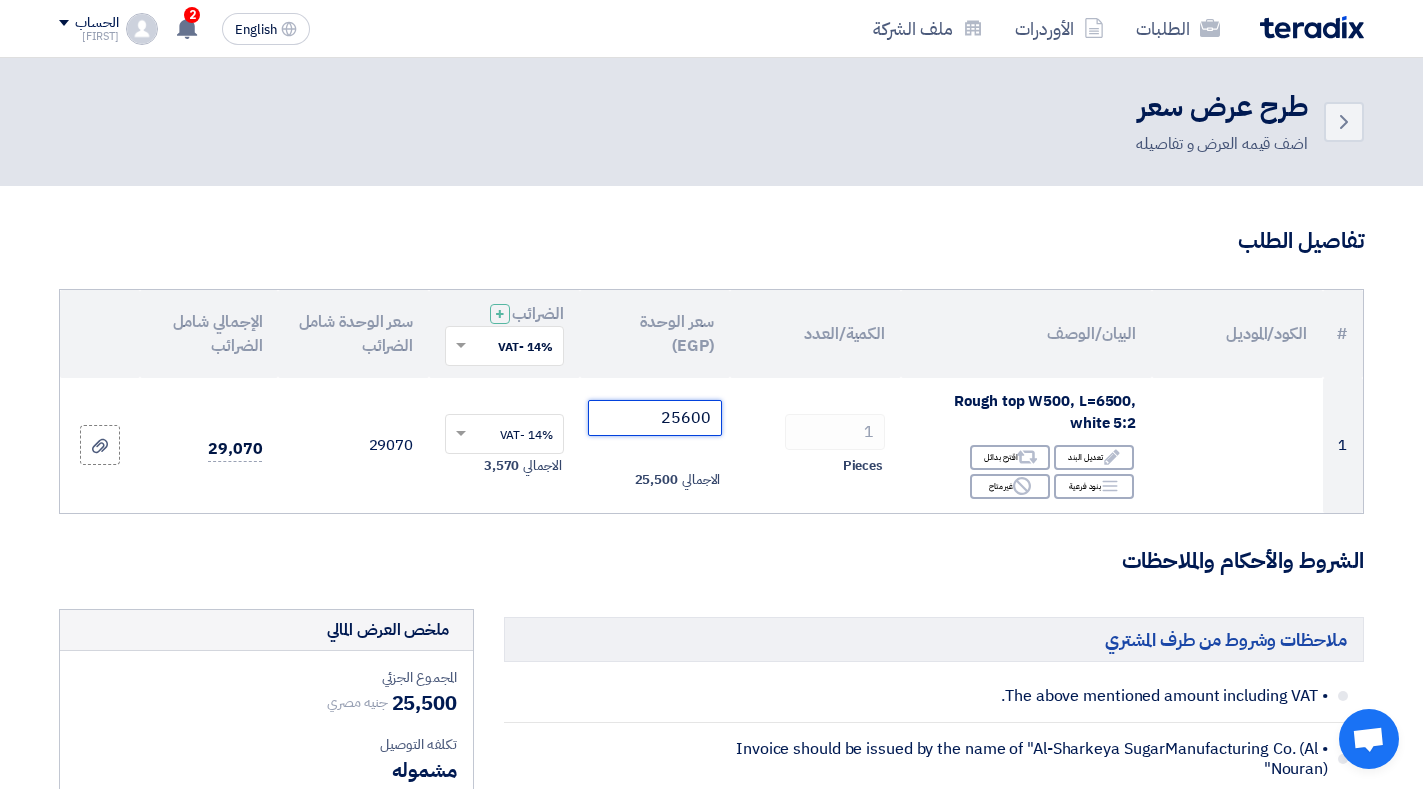 type on "[NUMBER]" 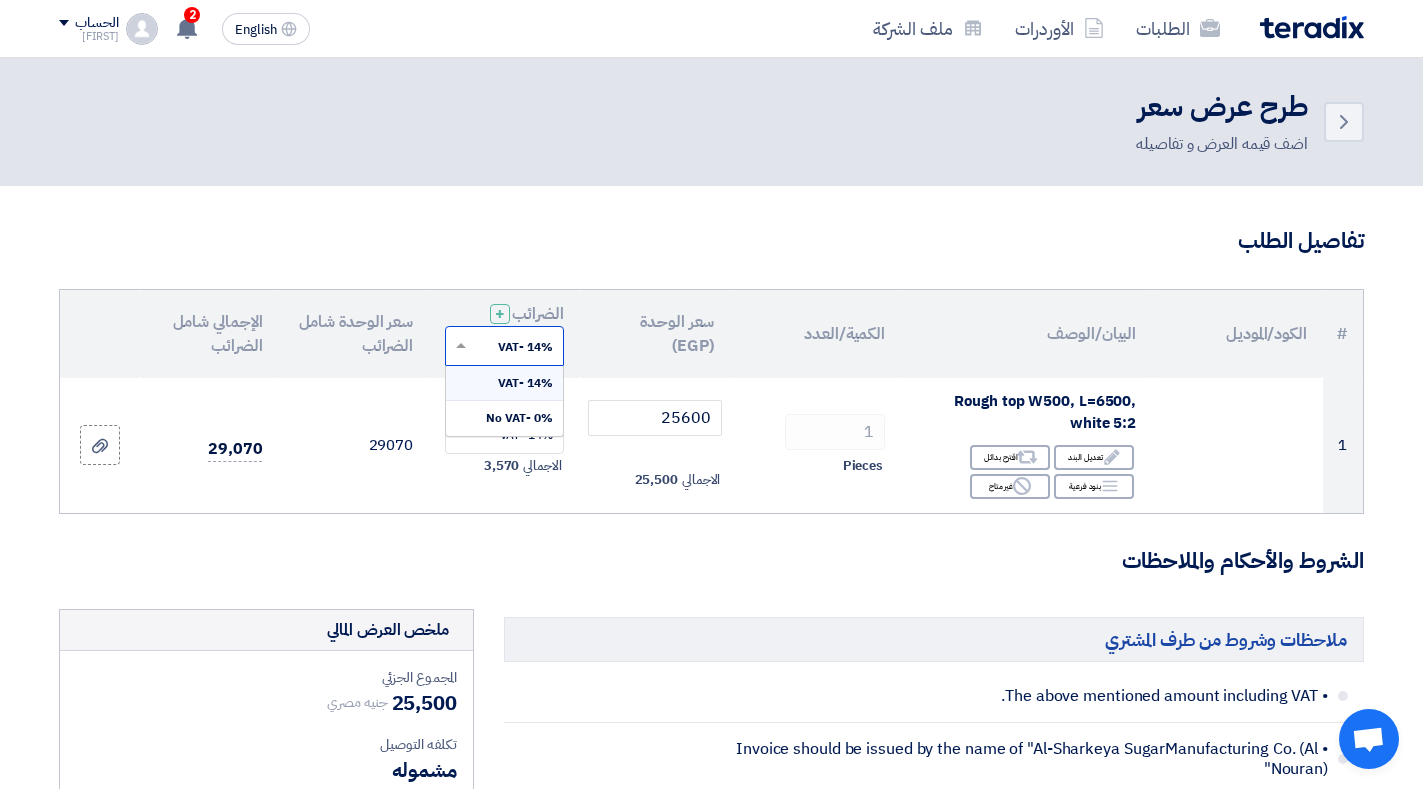 click 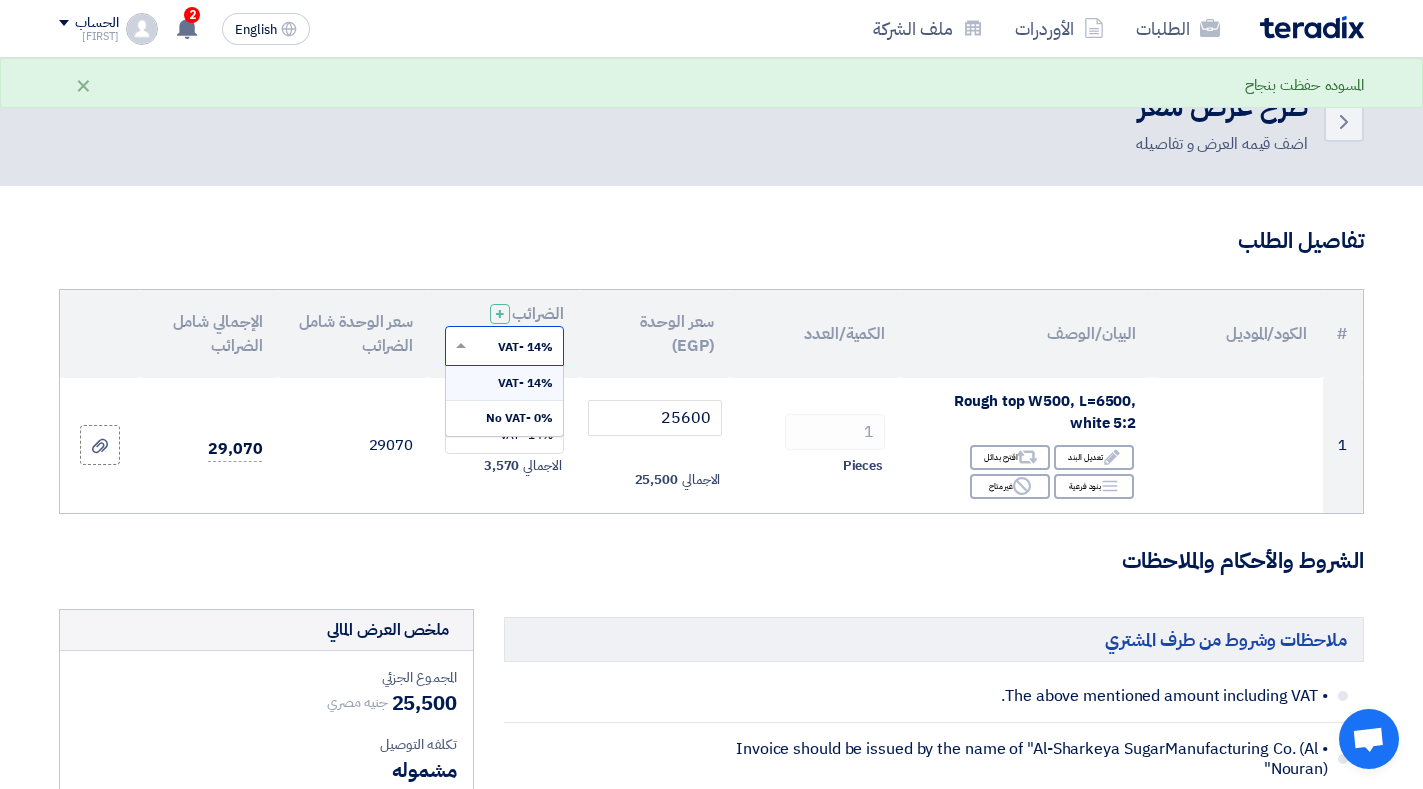 click on "14% -VAT" at bounding box center (525, 383) 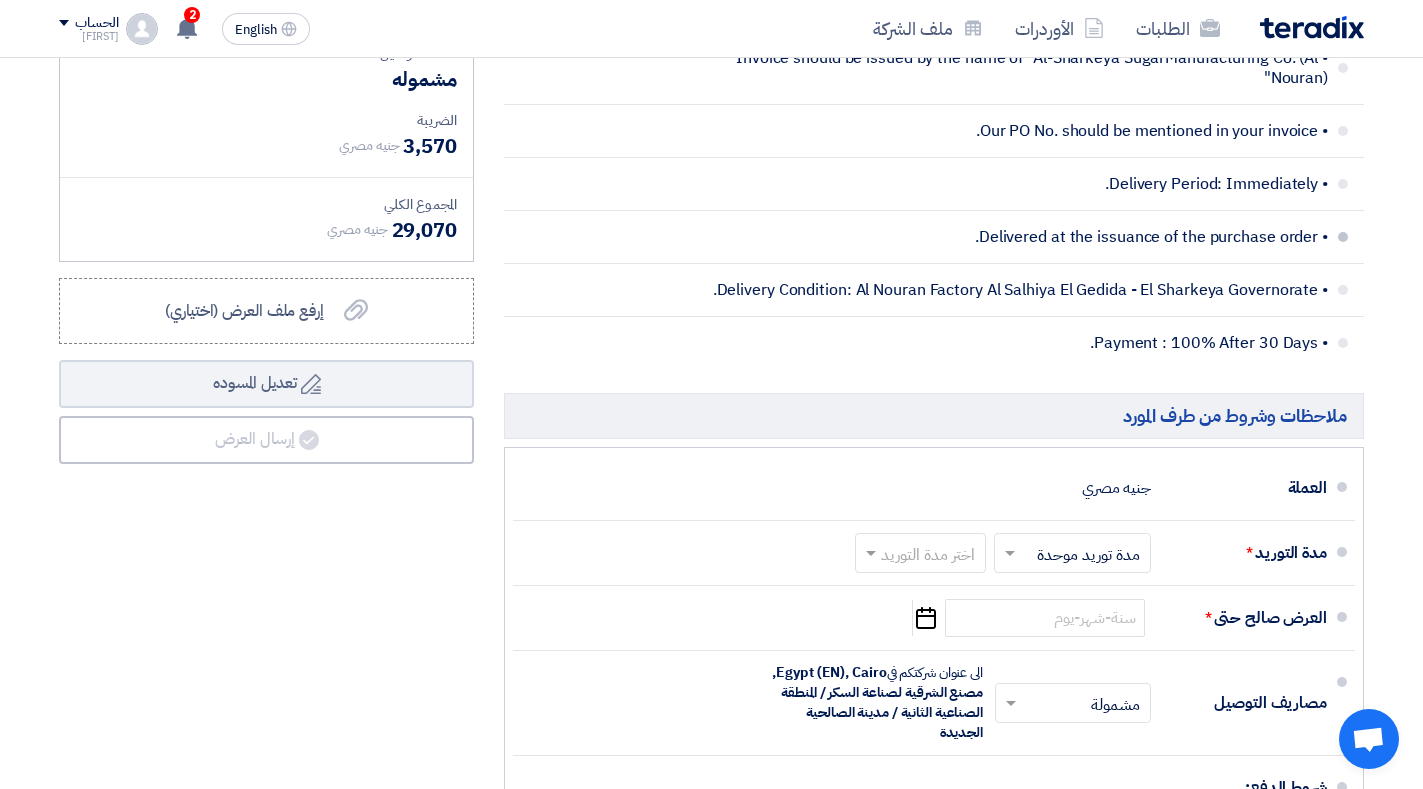 scroll, scrollTop: 900, scrollLeft: 0, axis: vertical 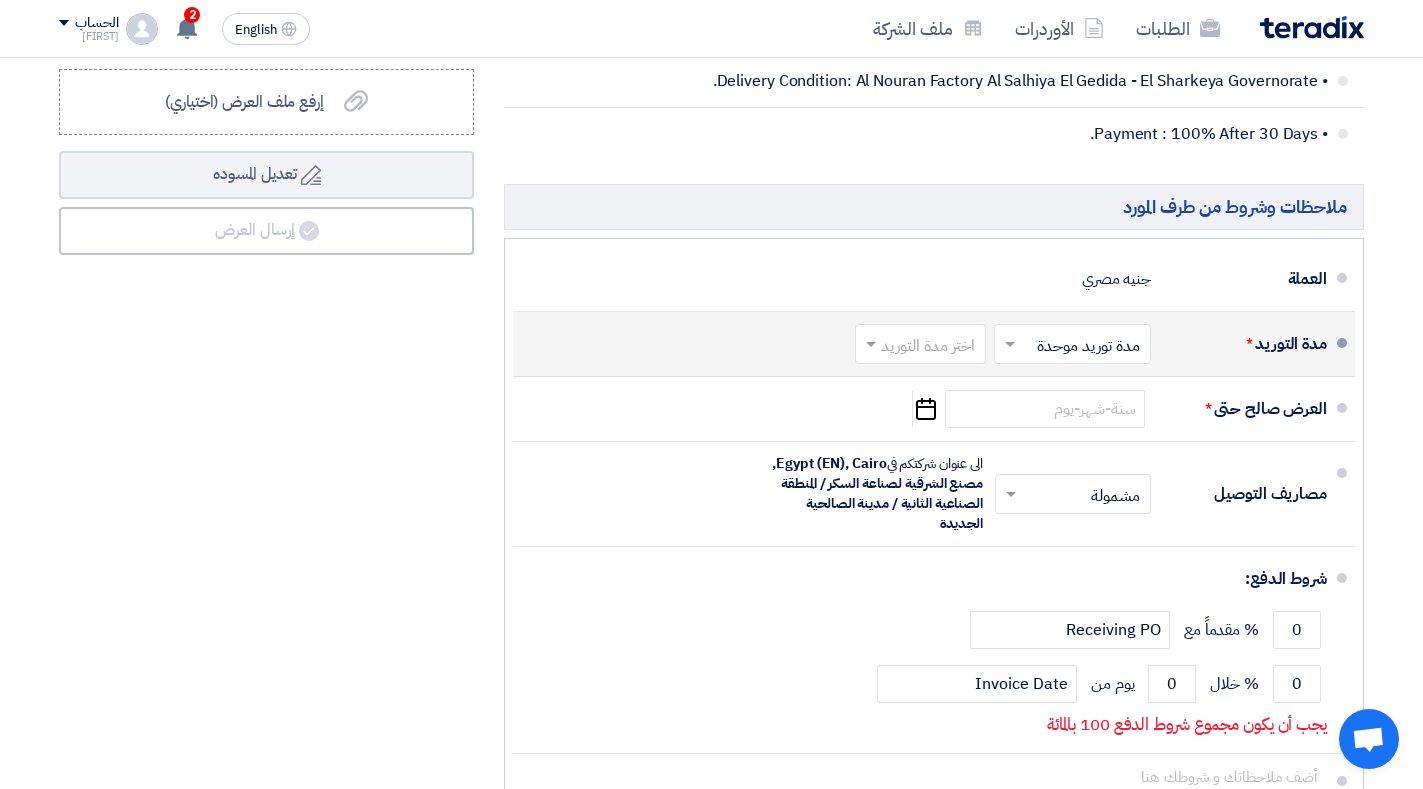 click 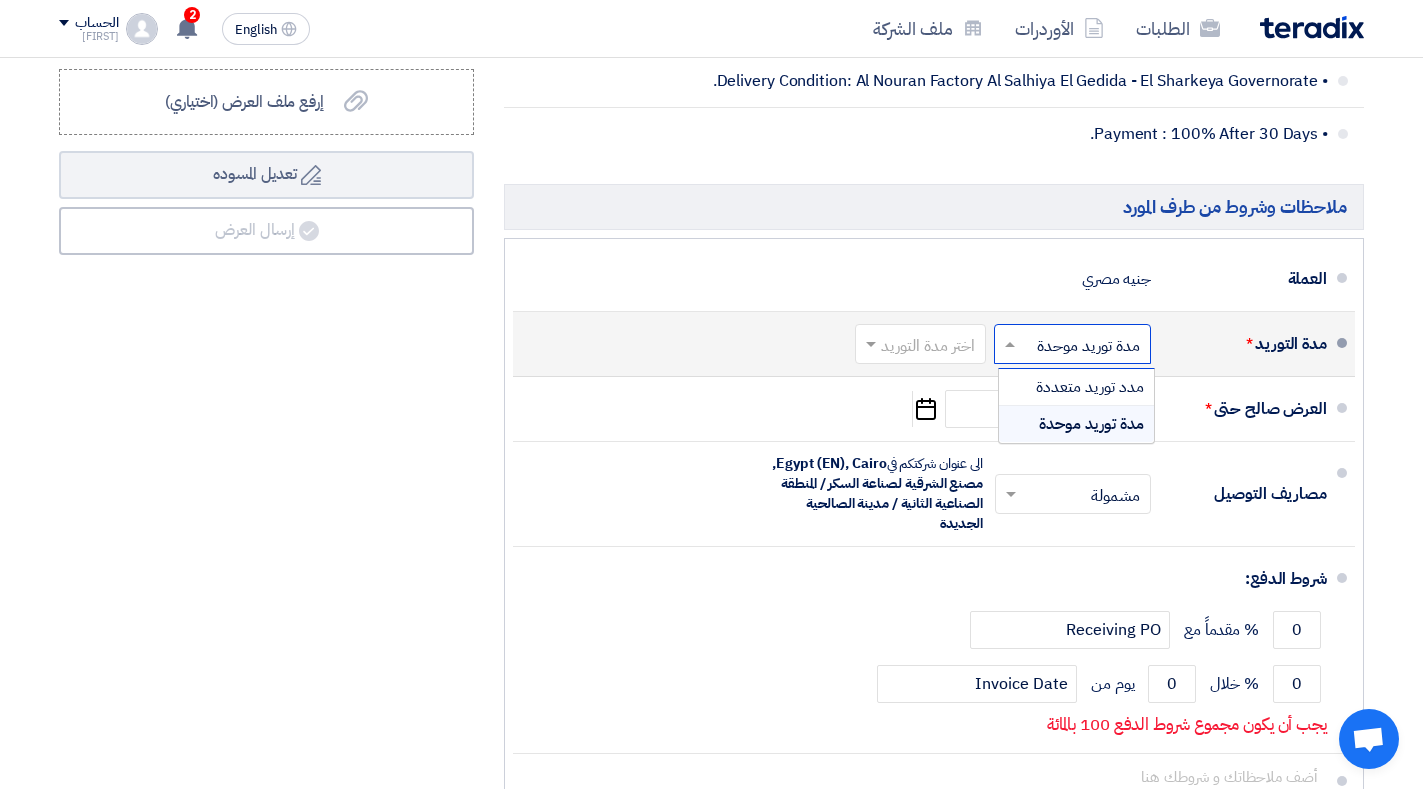 click 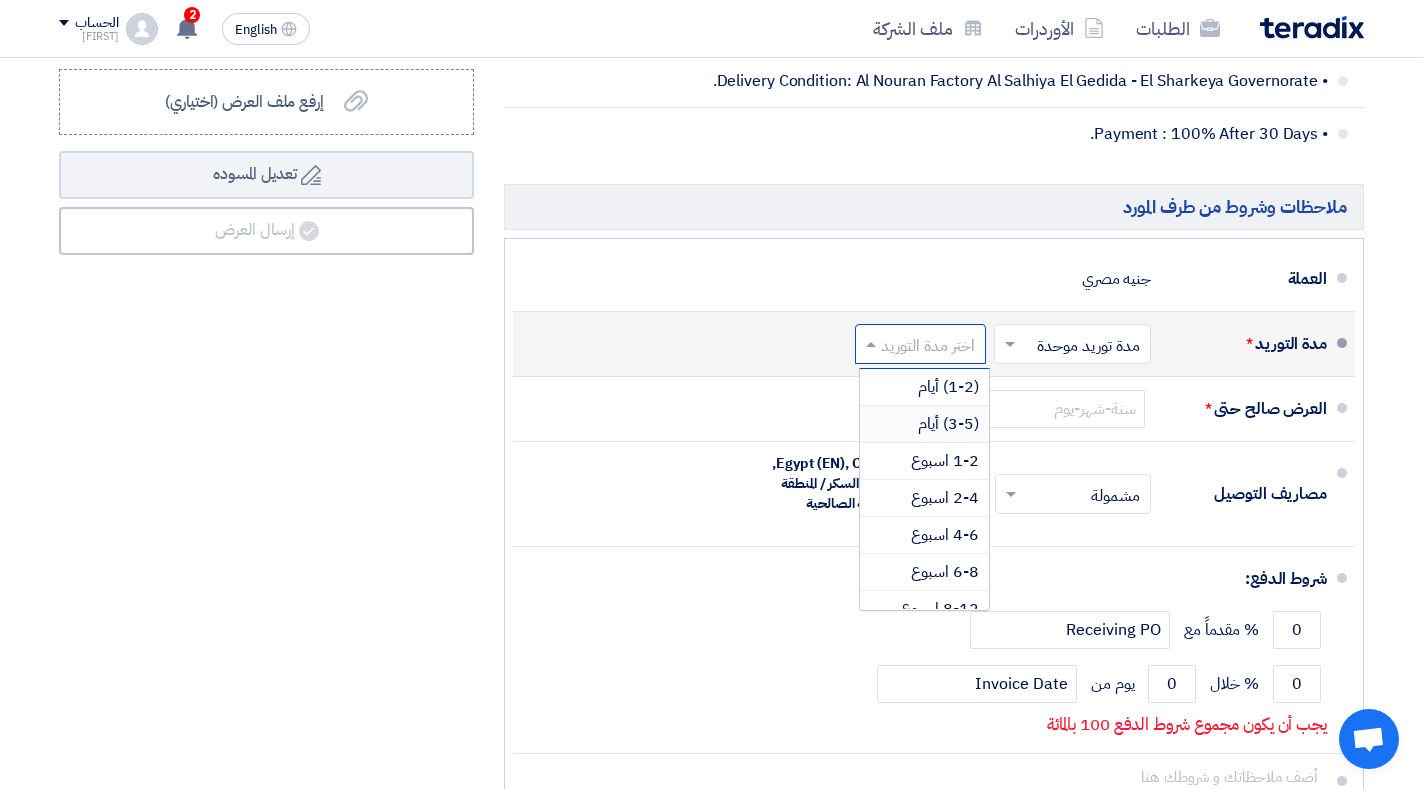 click on "(3-5) أيام" at bounding box center (948, 424) 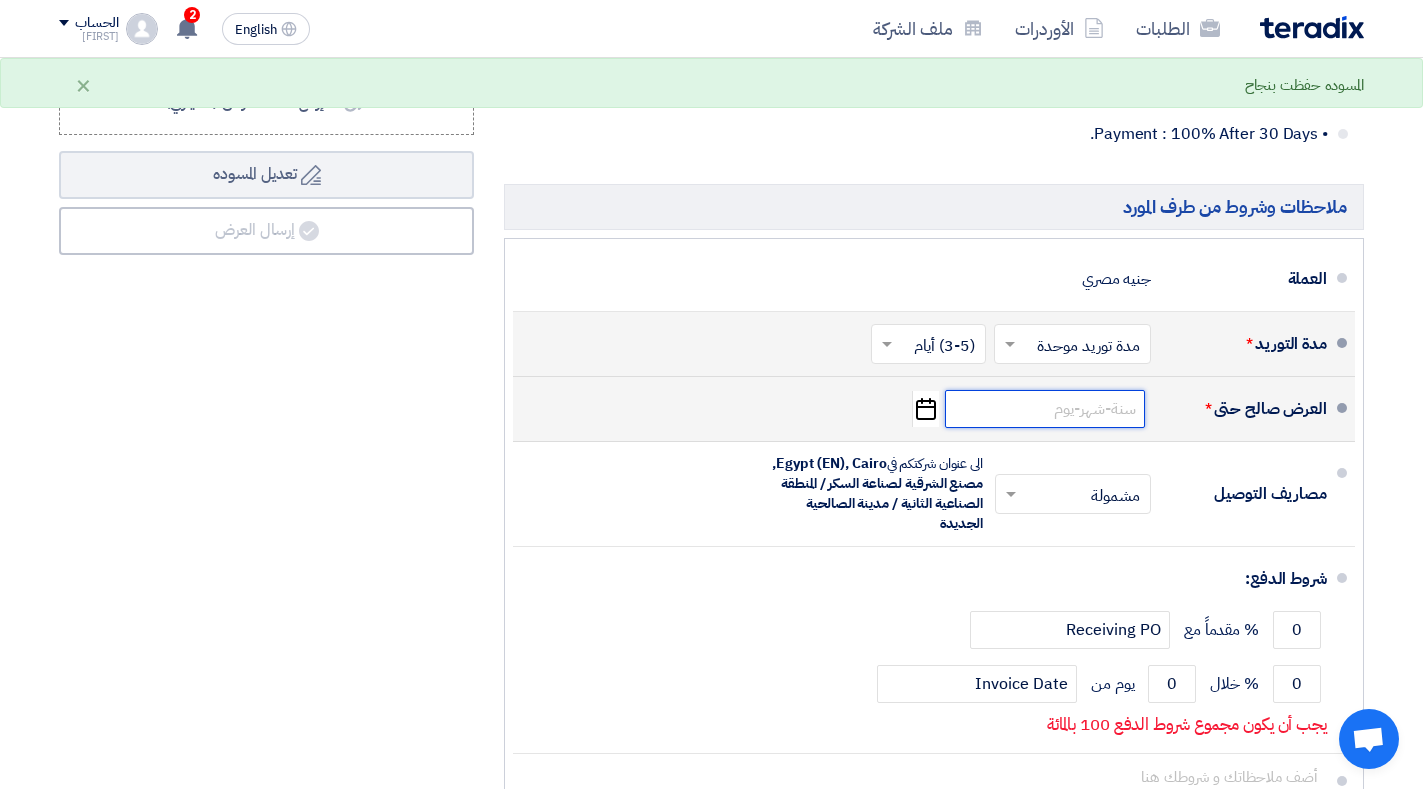 click 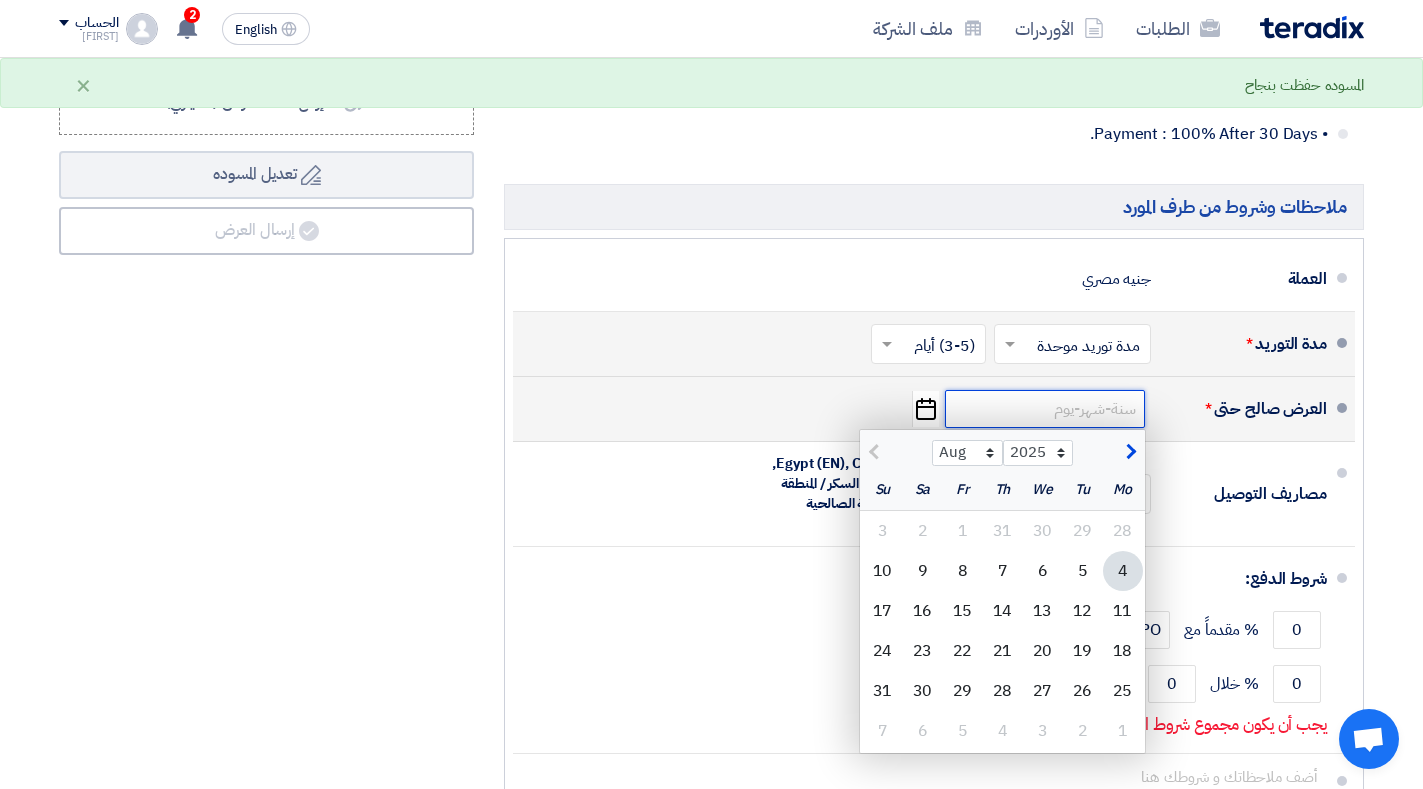 click 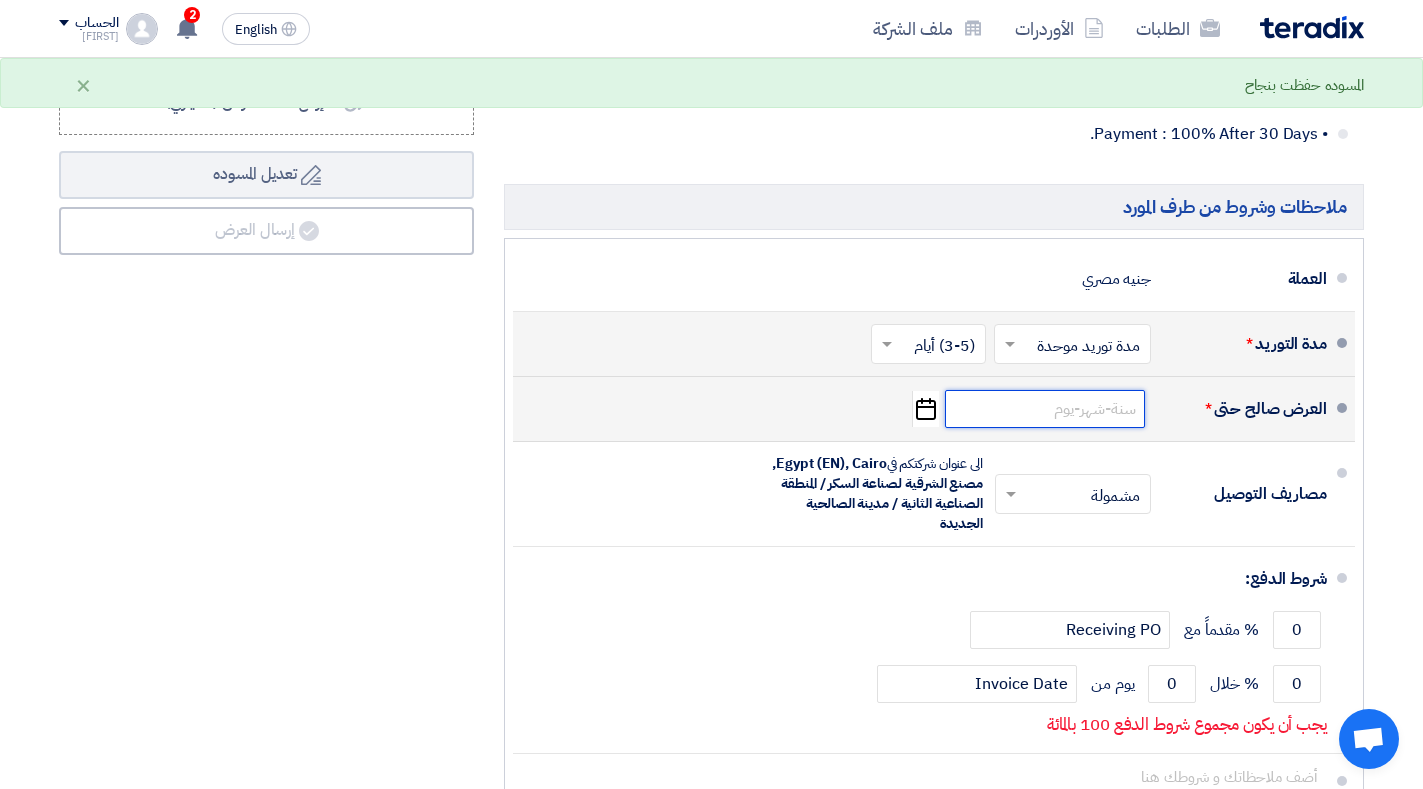 click 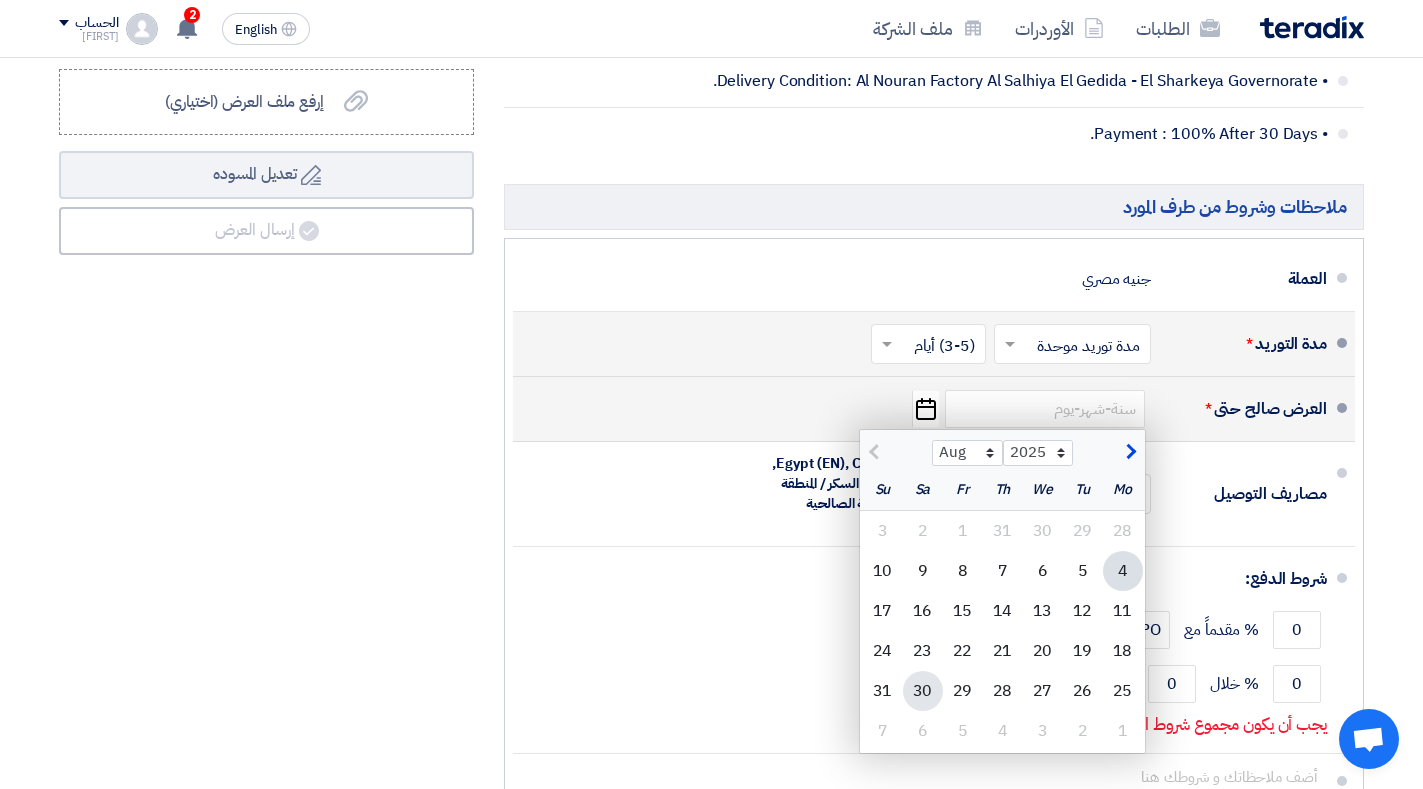 click on "30" 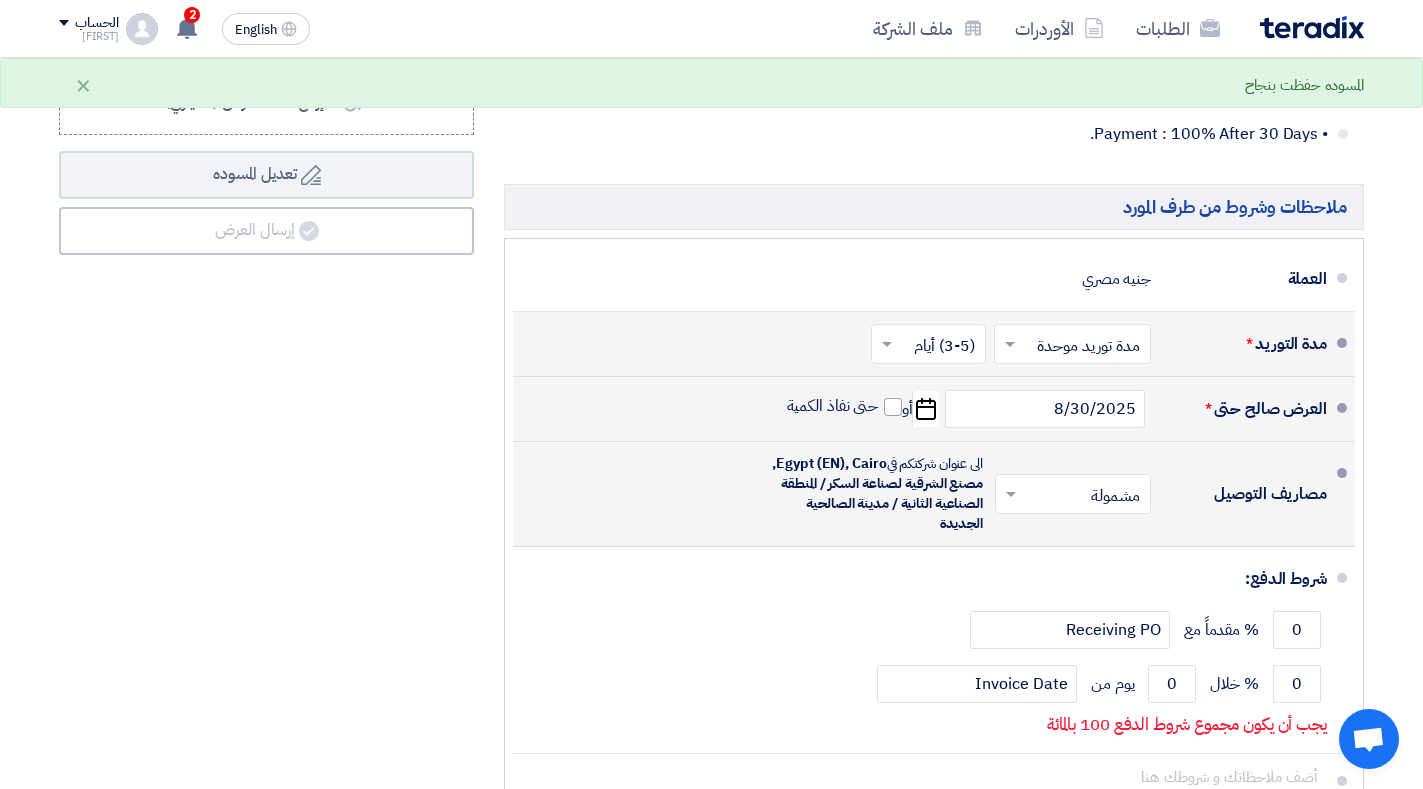 click 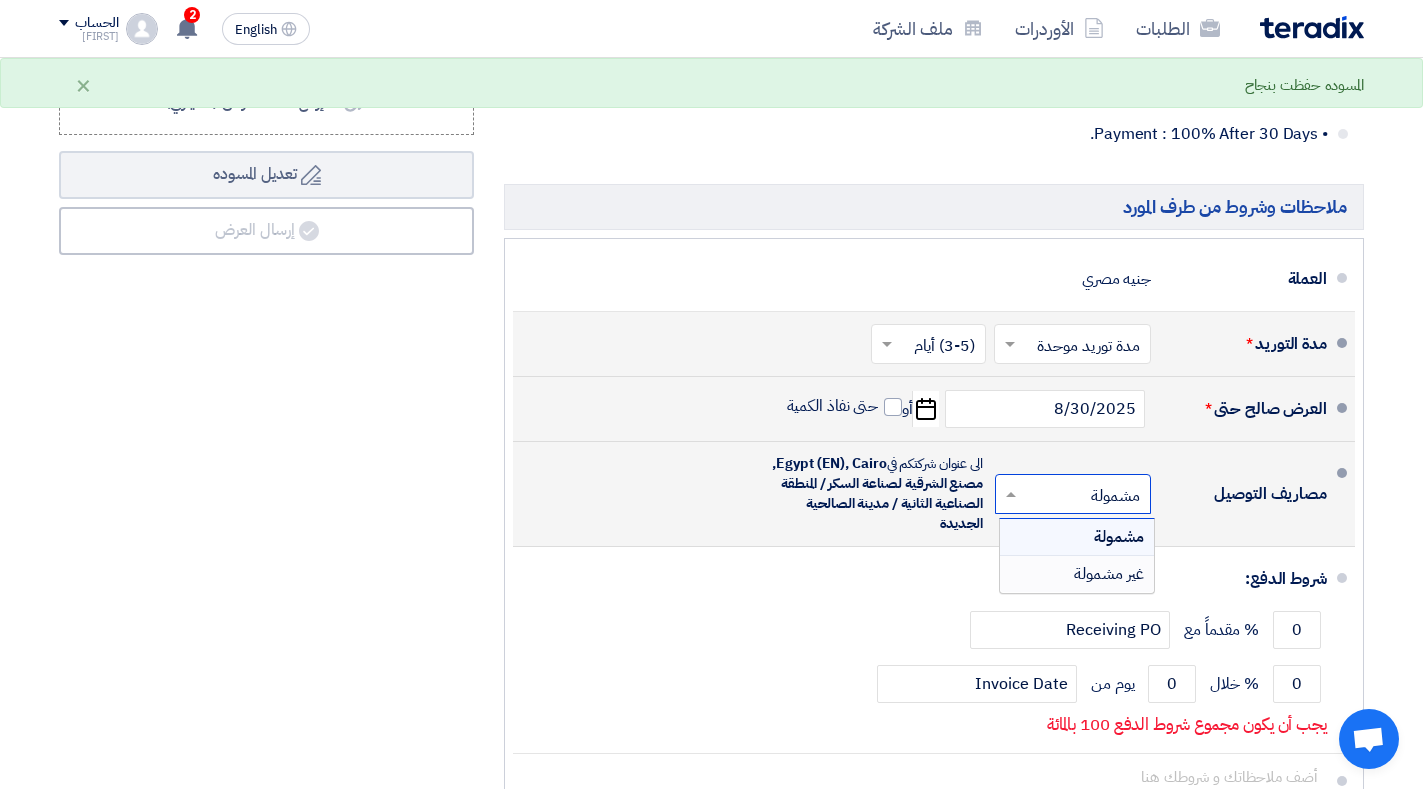 click on "غير مشمولة" at bounding box center (1109, 574) 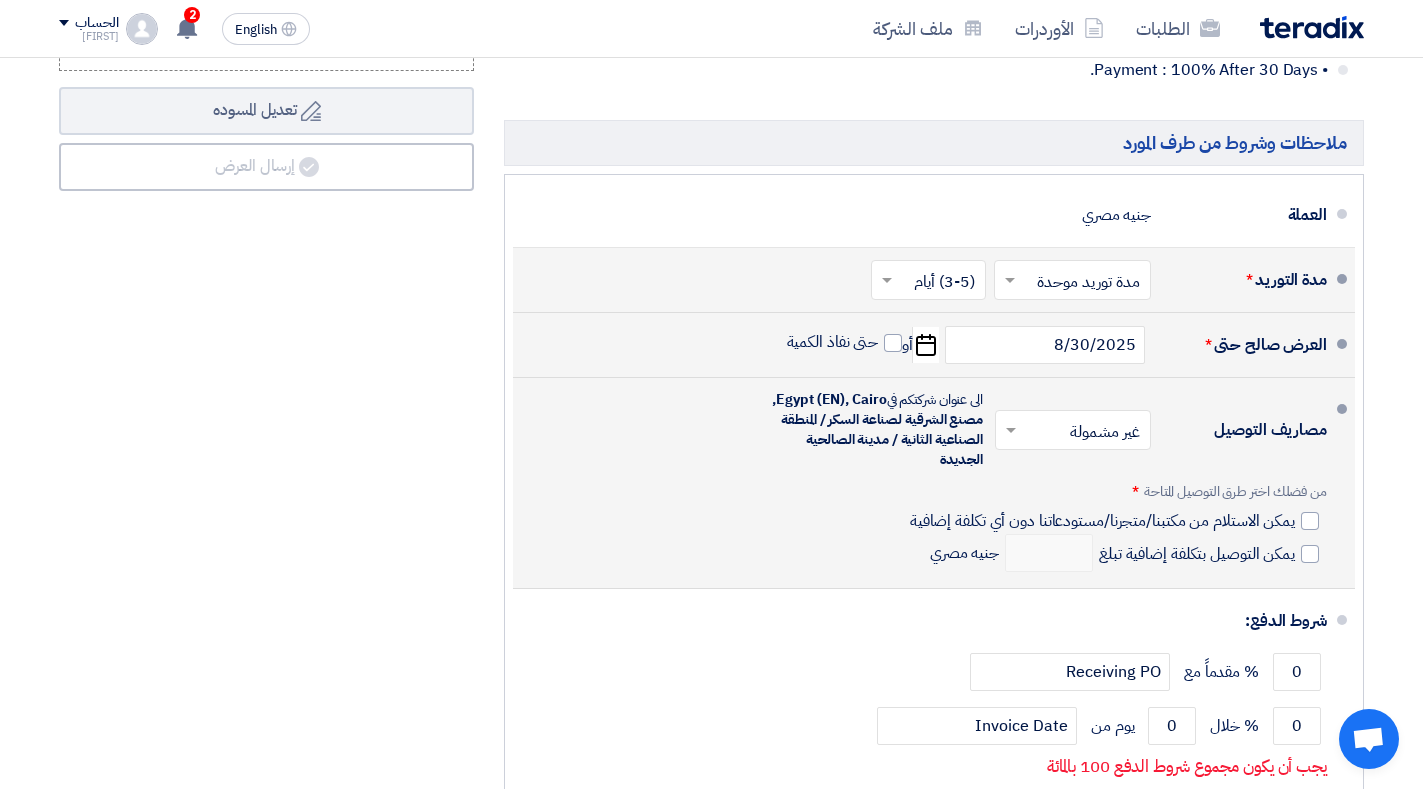 scroll, scrollTop: 1000, scrollLeft: 0, axis: vertical 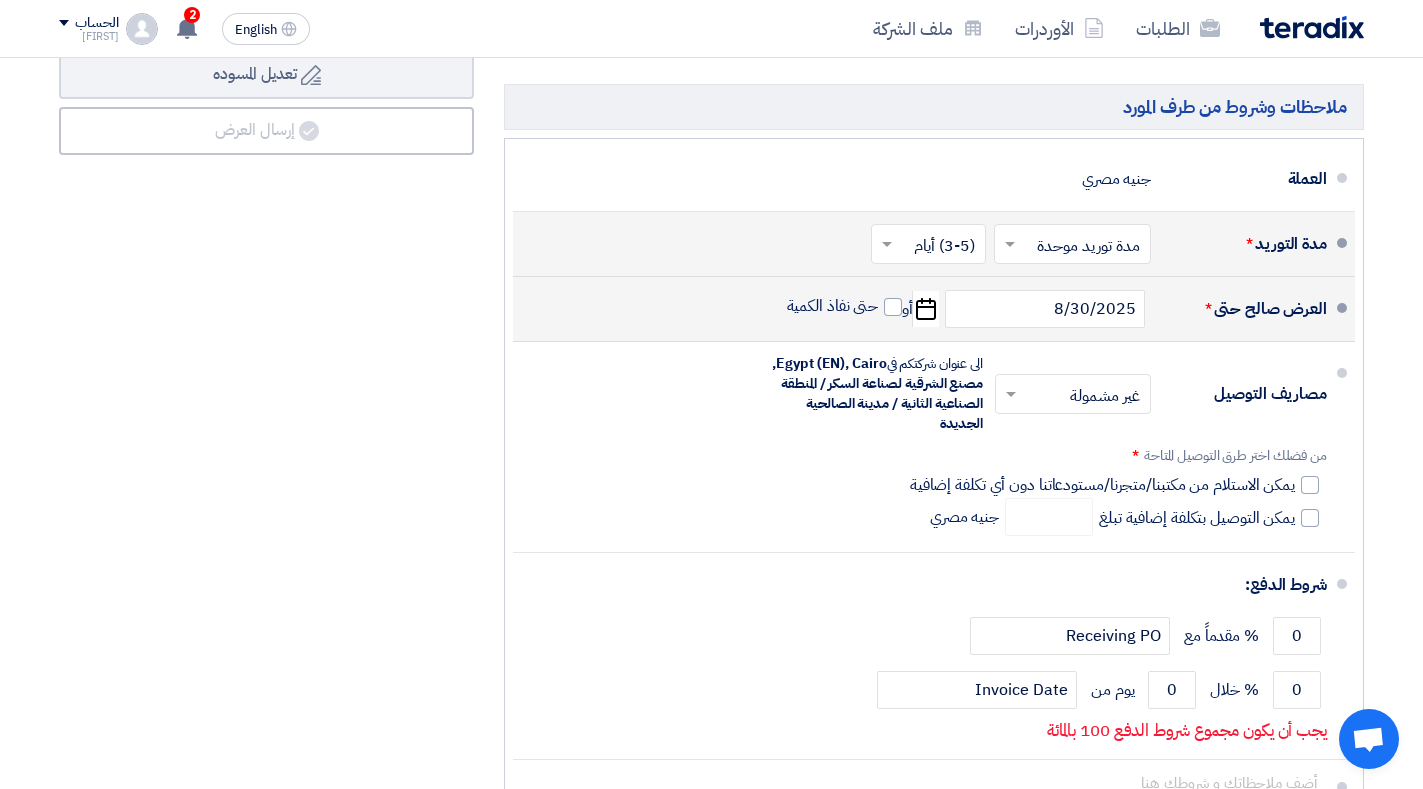 click 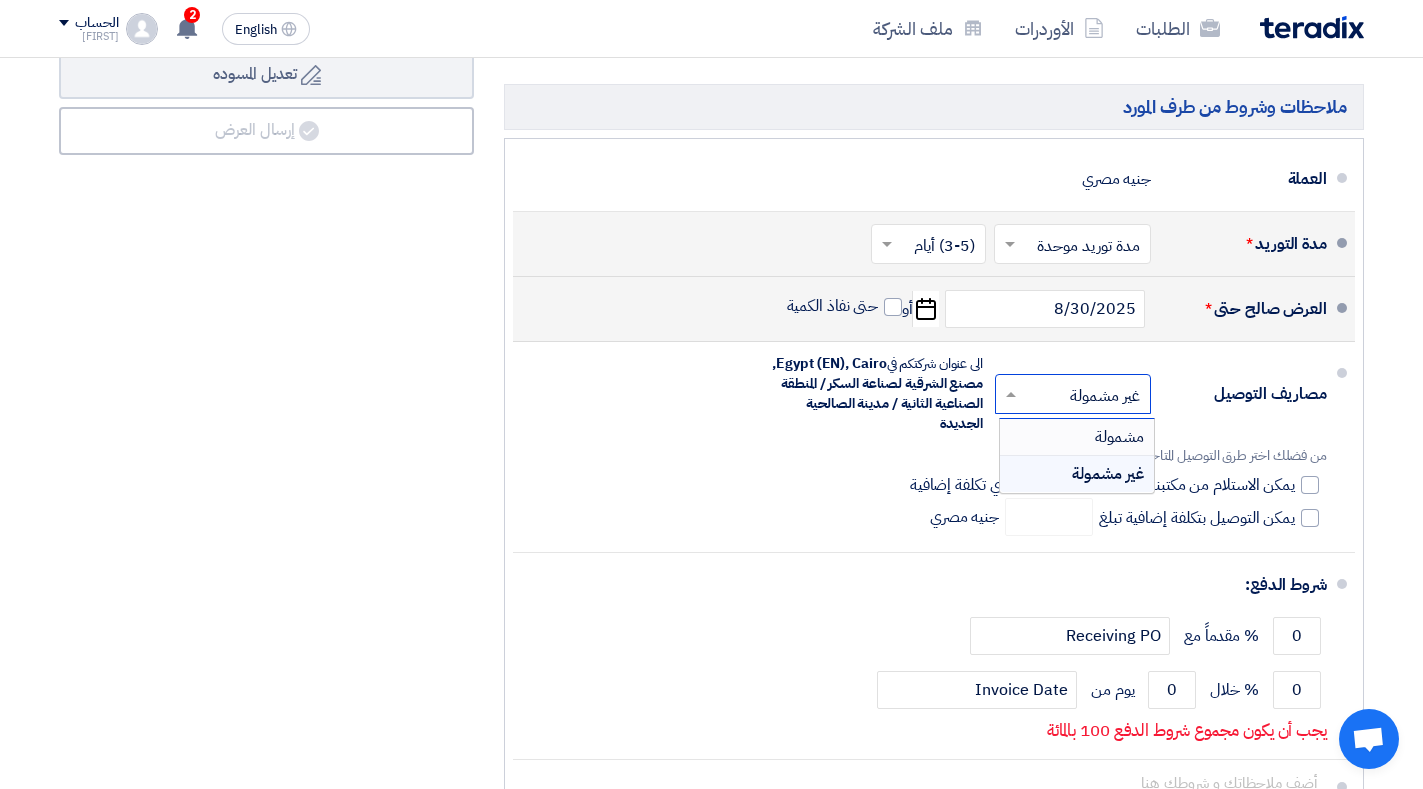 click on "مشمولة" at bounding box center (1119, 437) 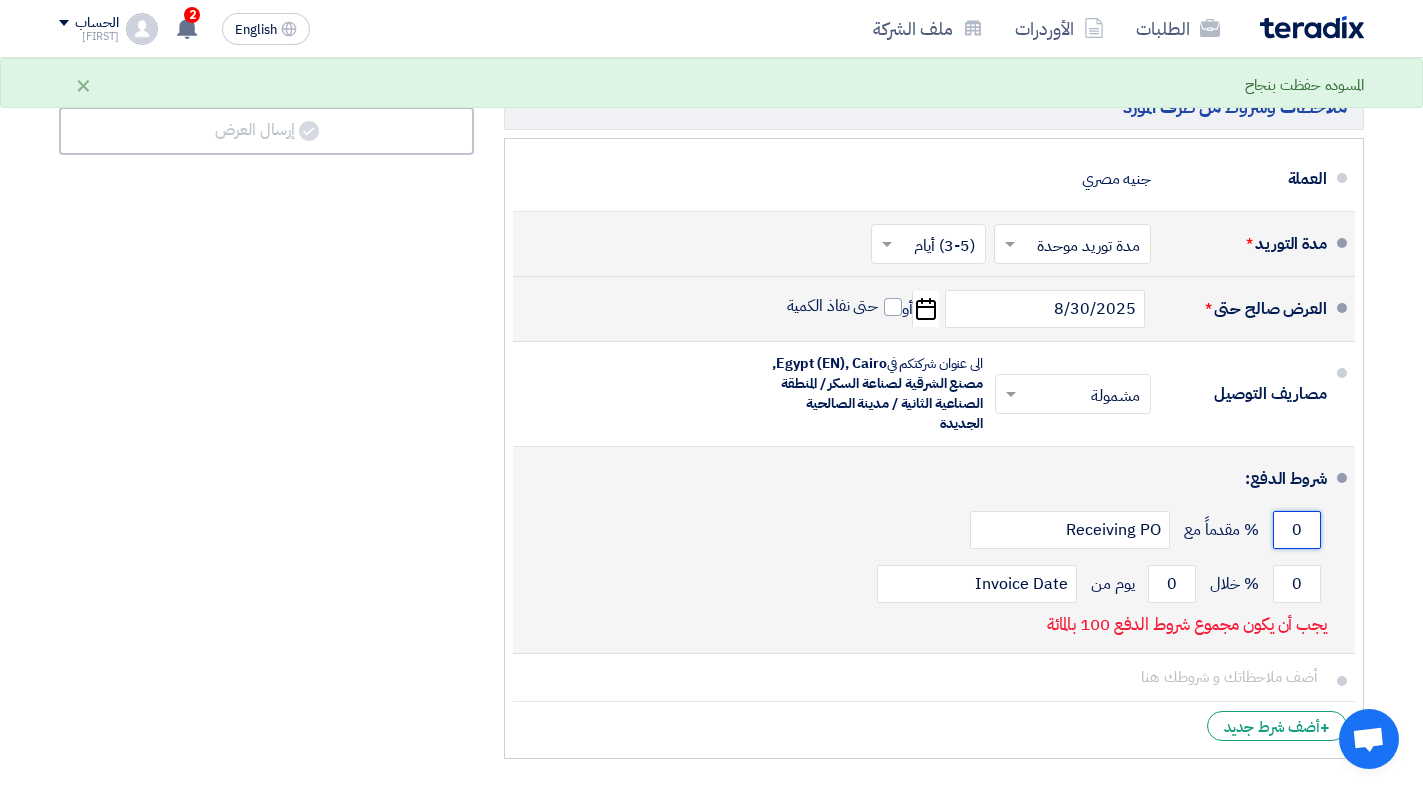 click on "0" 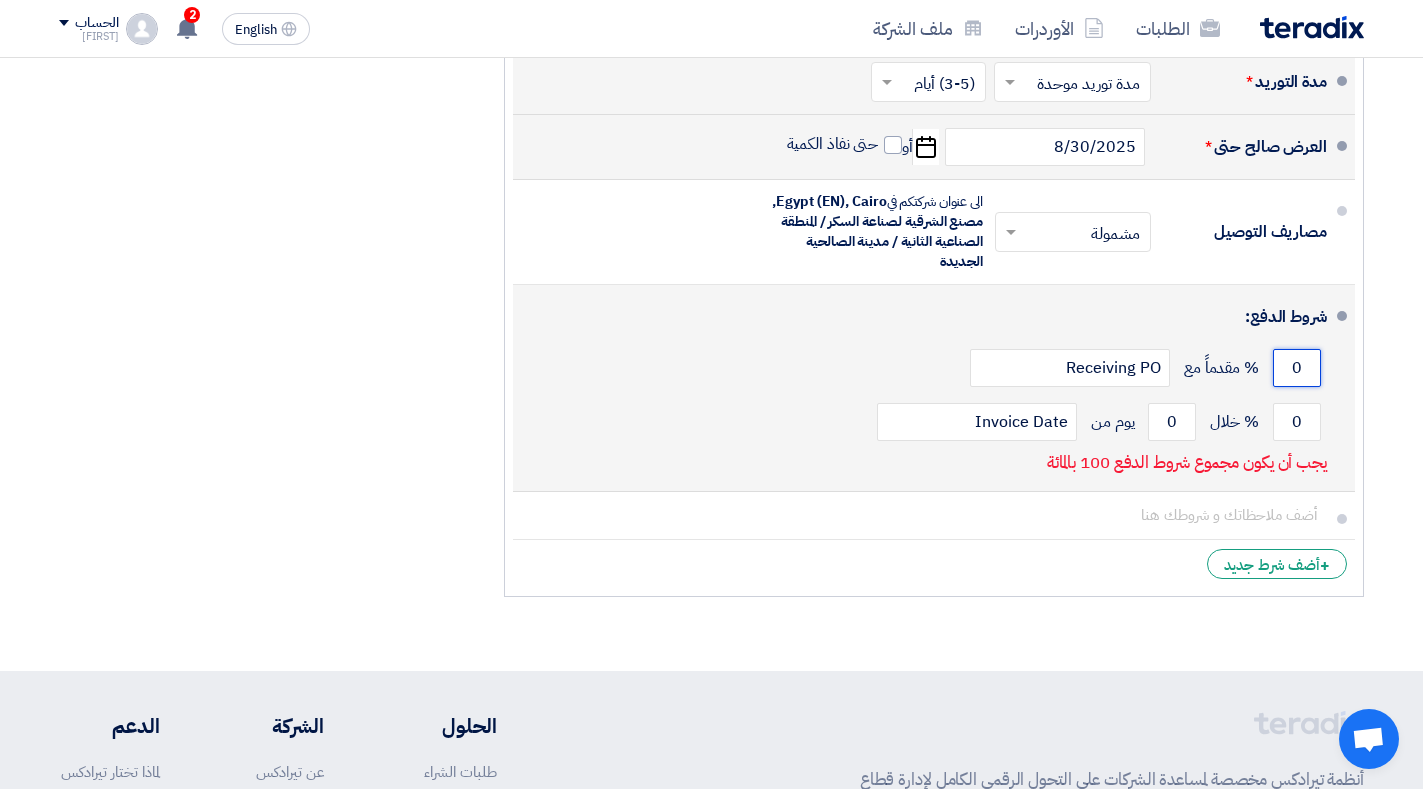scroll, scrollTop: 1200, scrollLeft: 0, axis: vertical 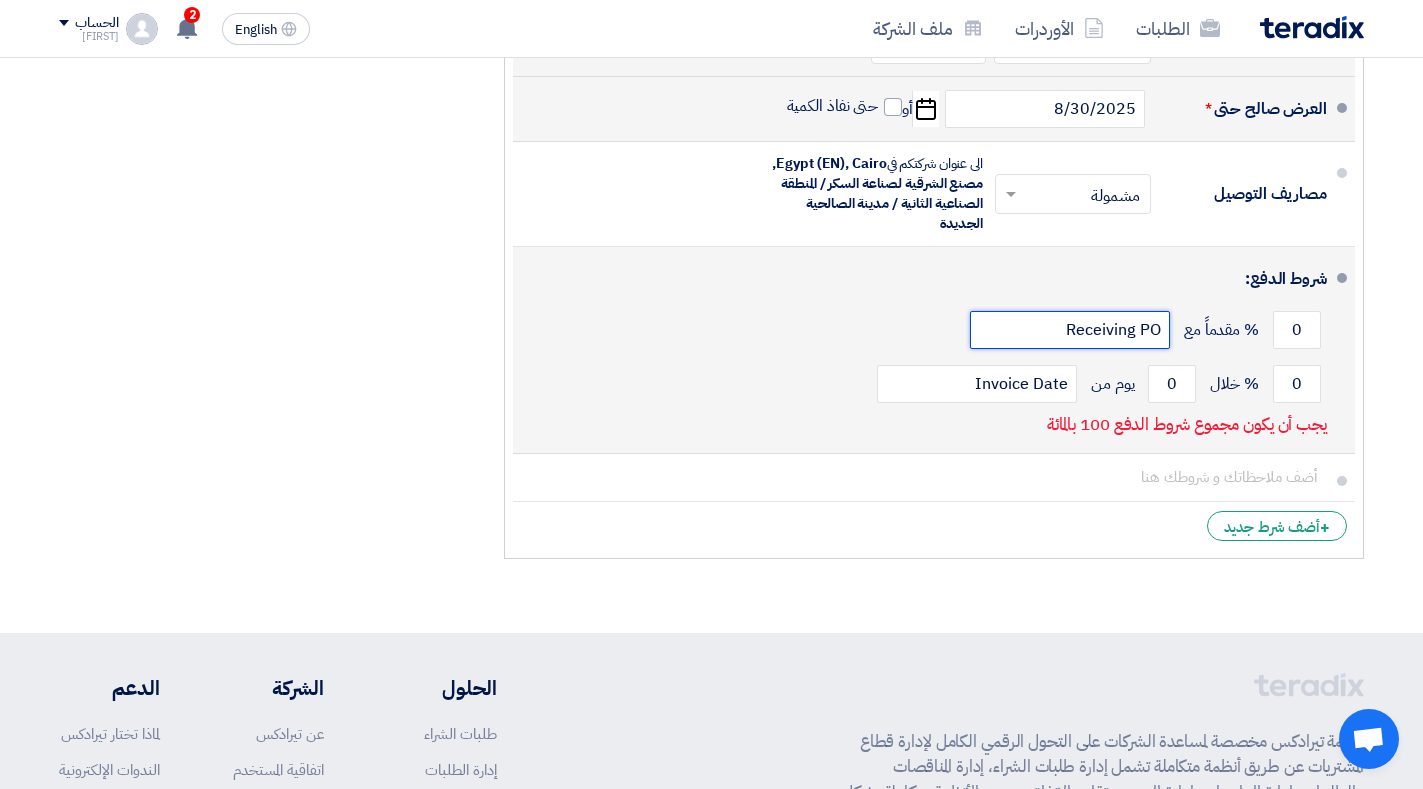 click on "Receiving PO" 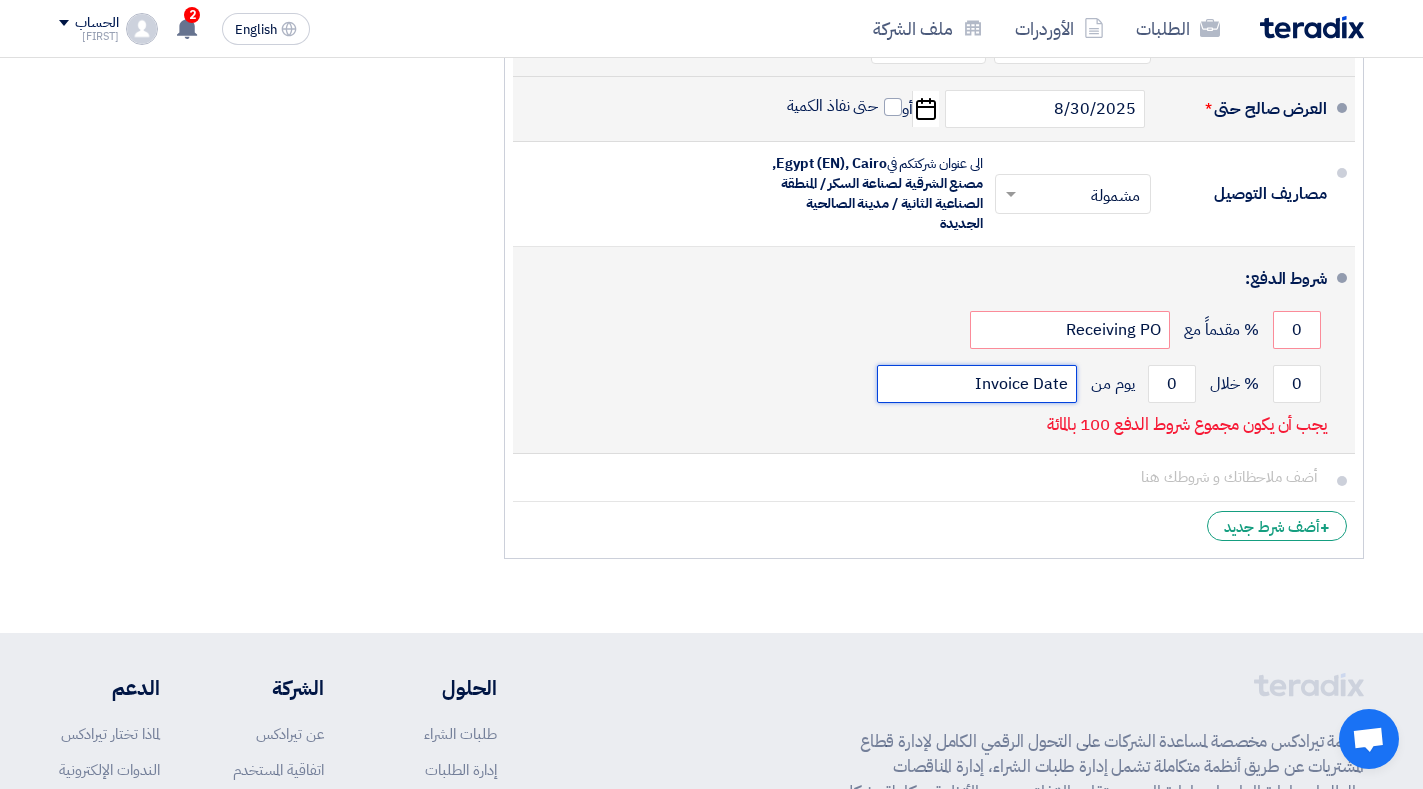 click on "Invoice Date" 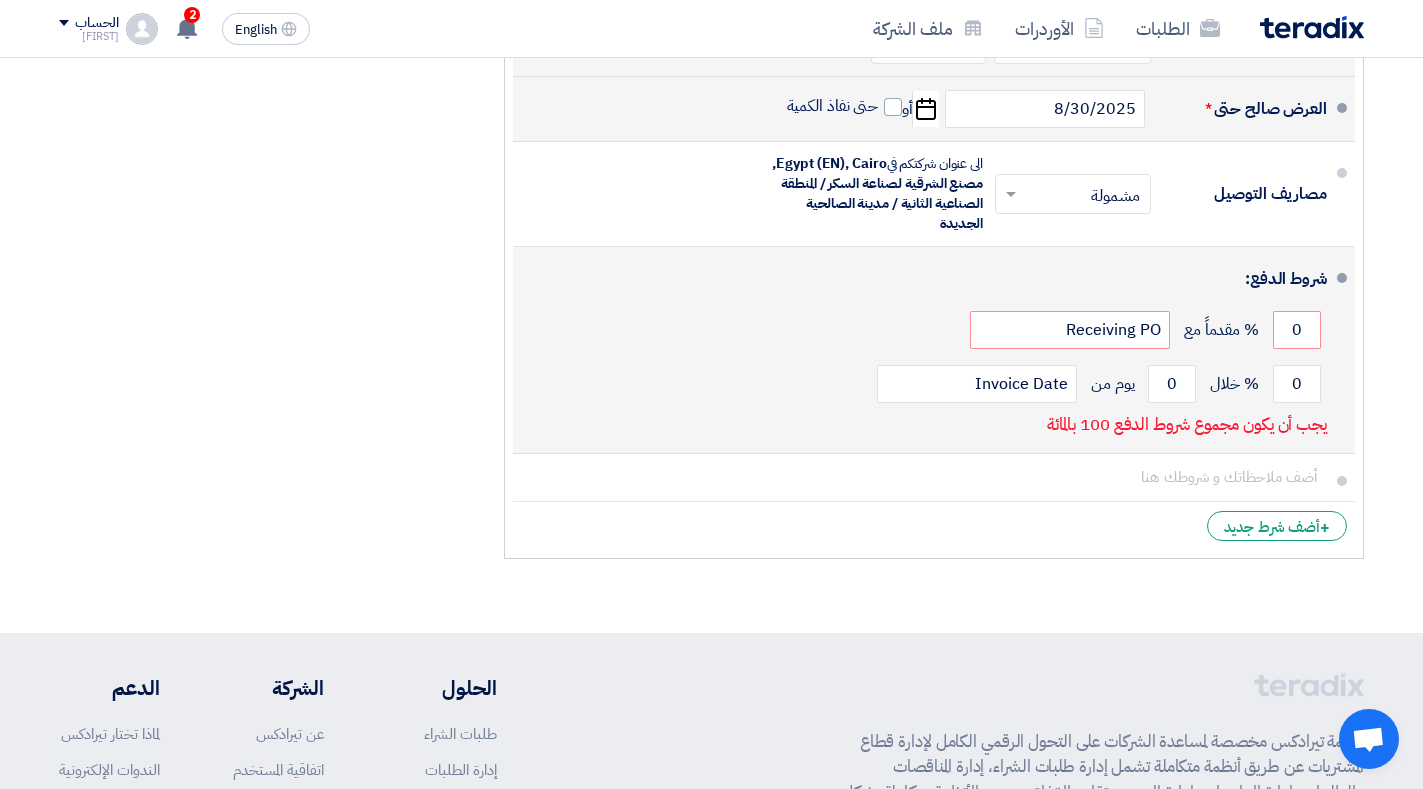 click 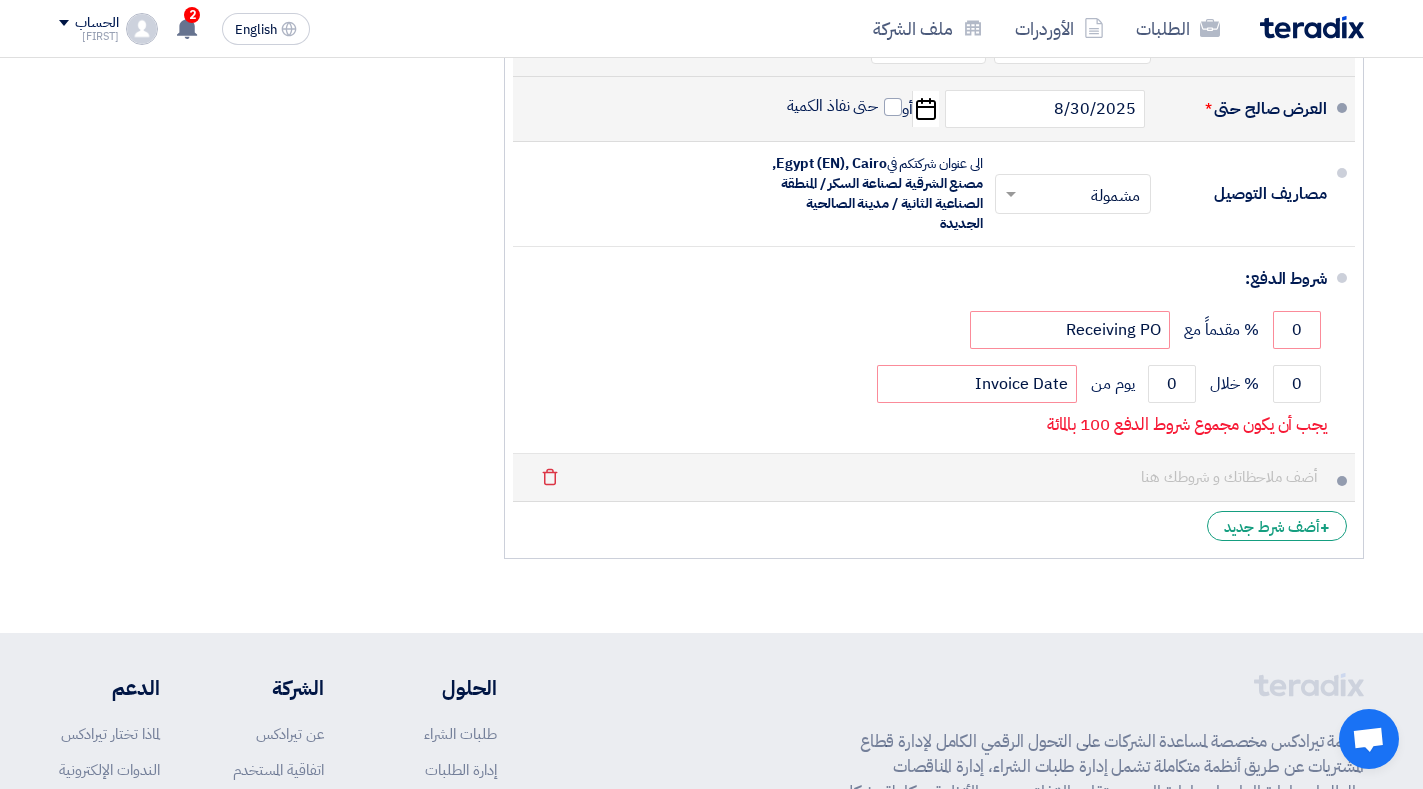 click on "Delete" 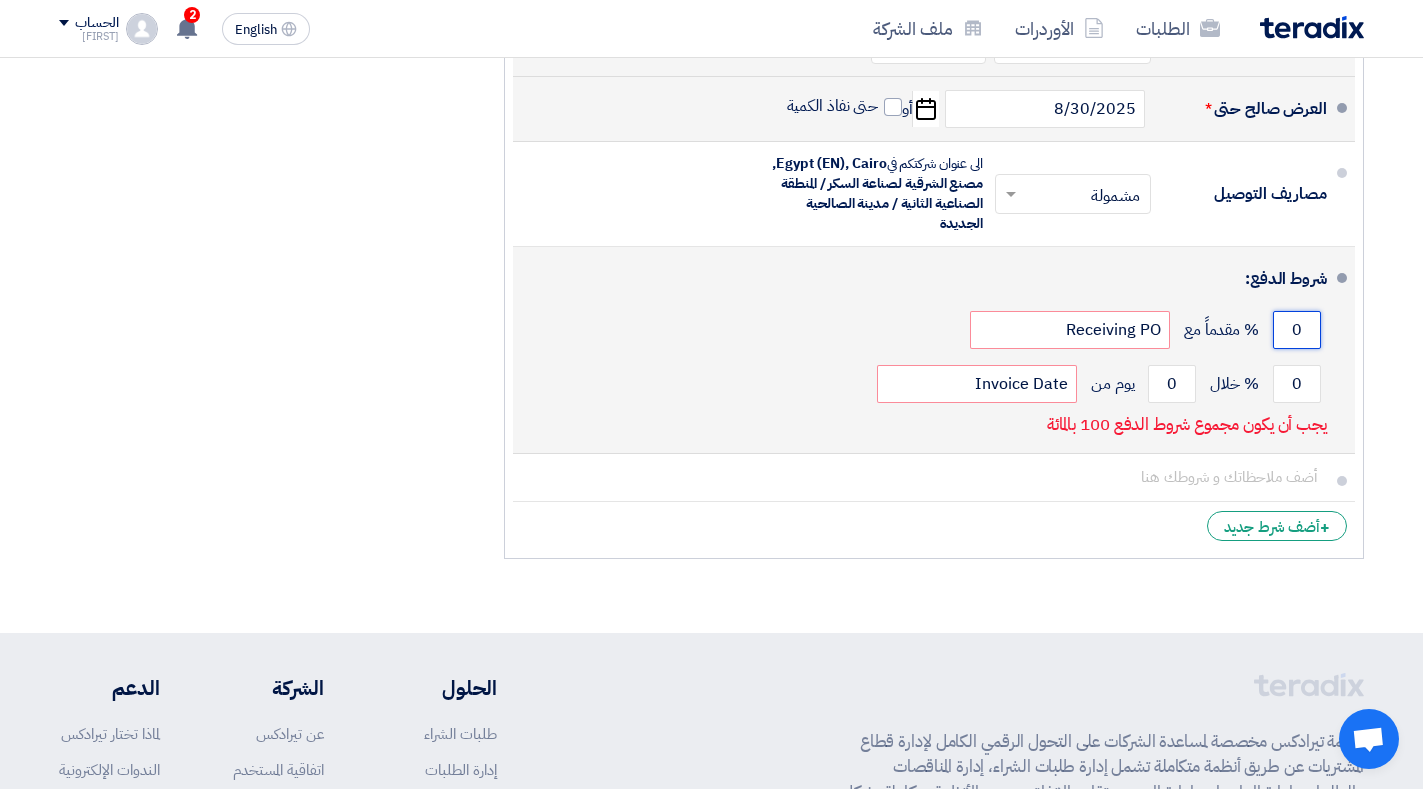 click on "0" 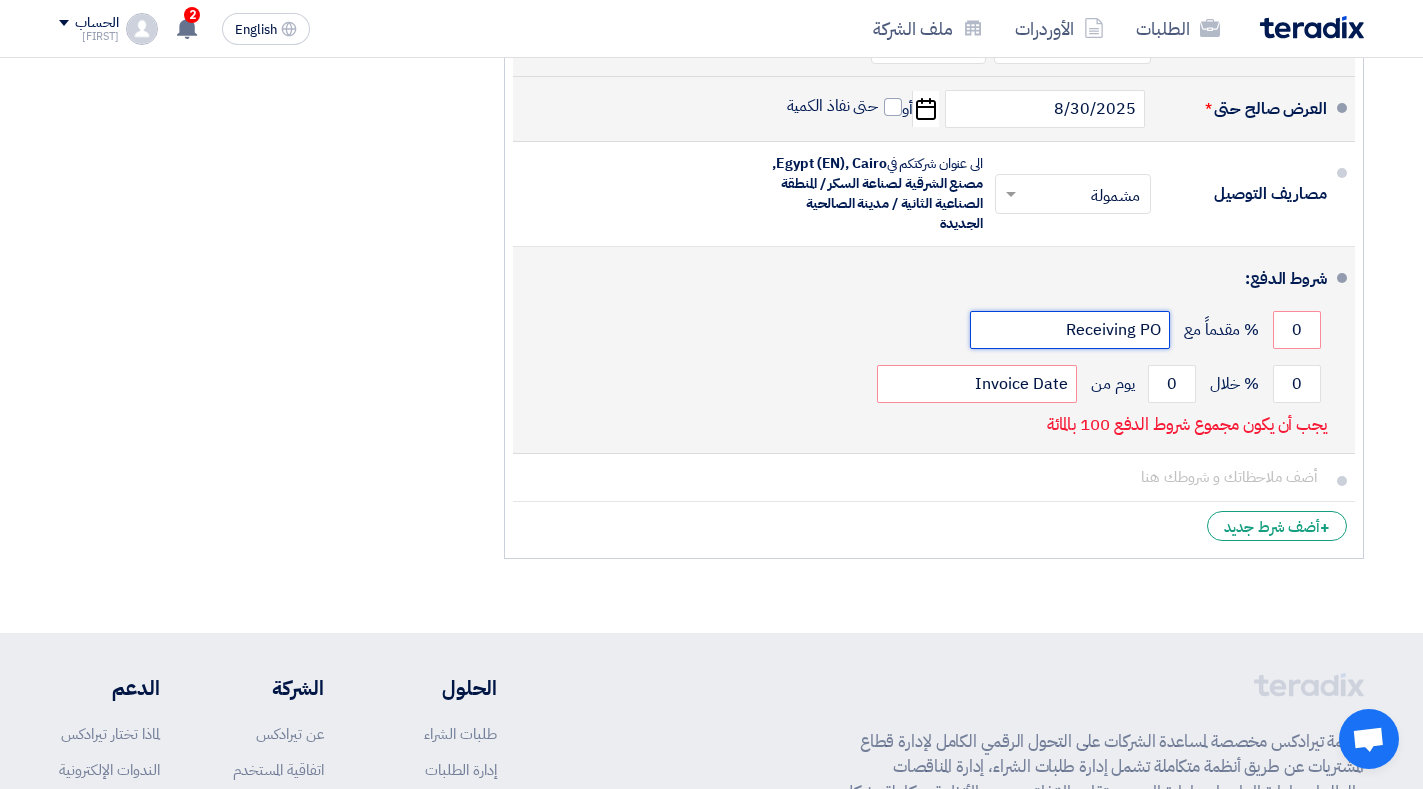 click on "Receiving PO" 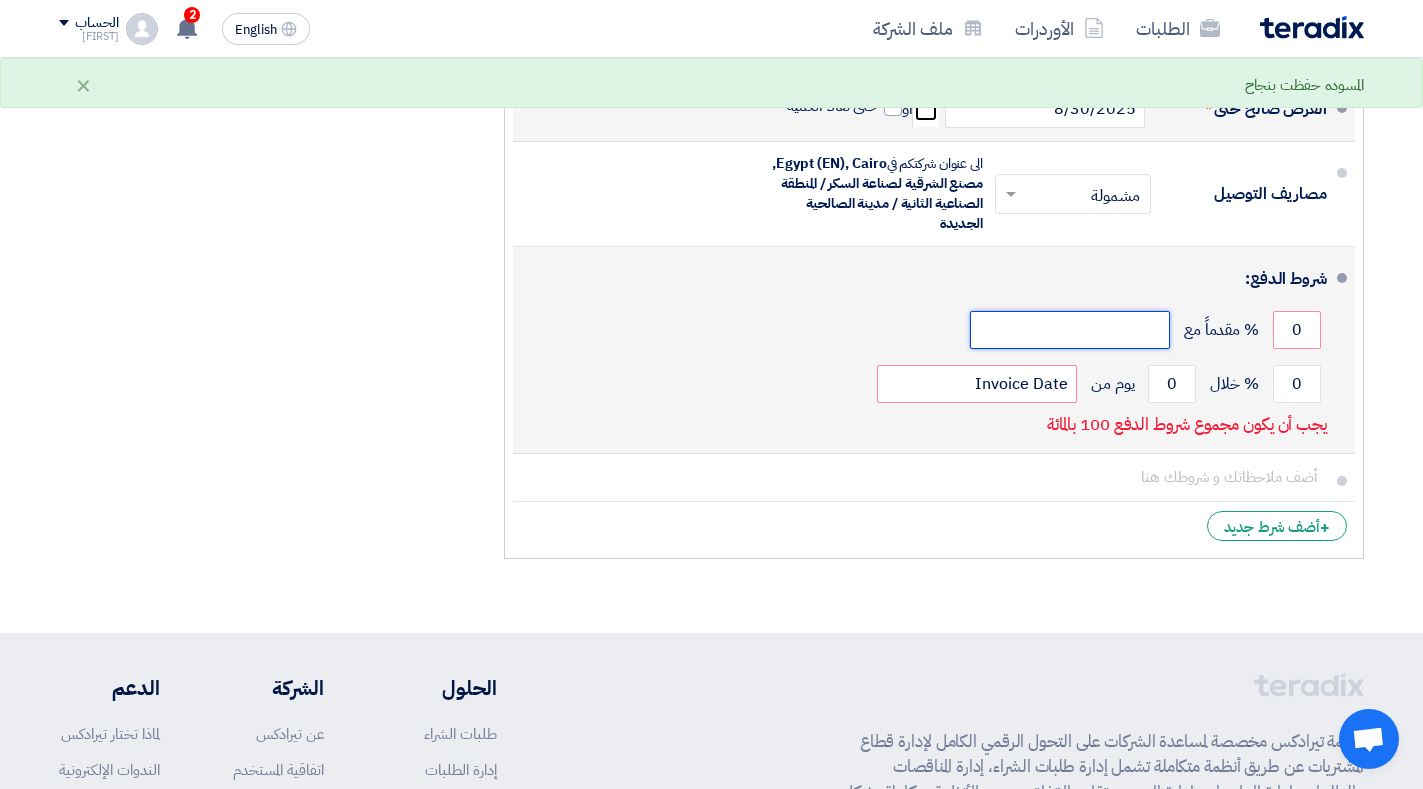 type on "a" 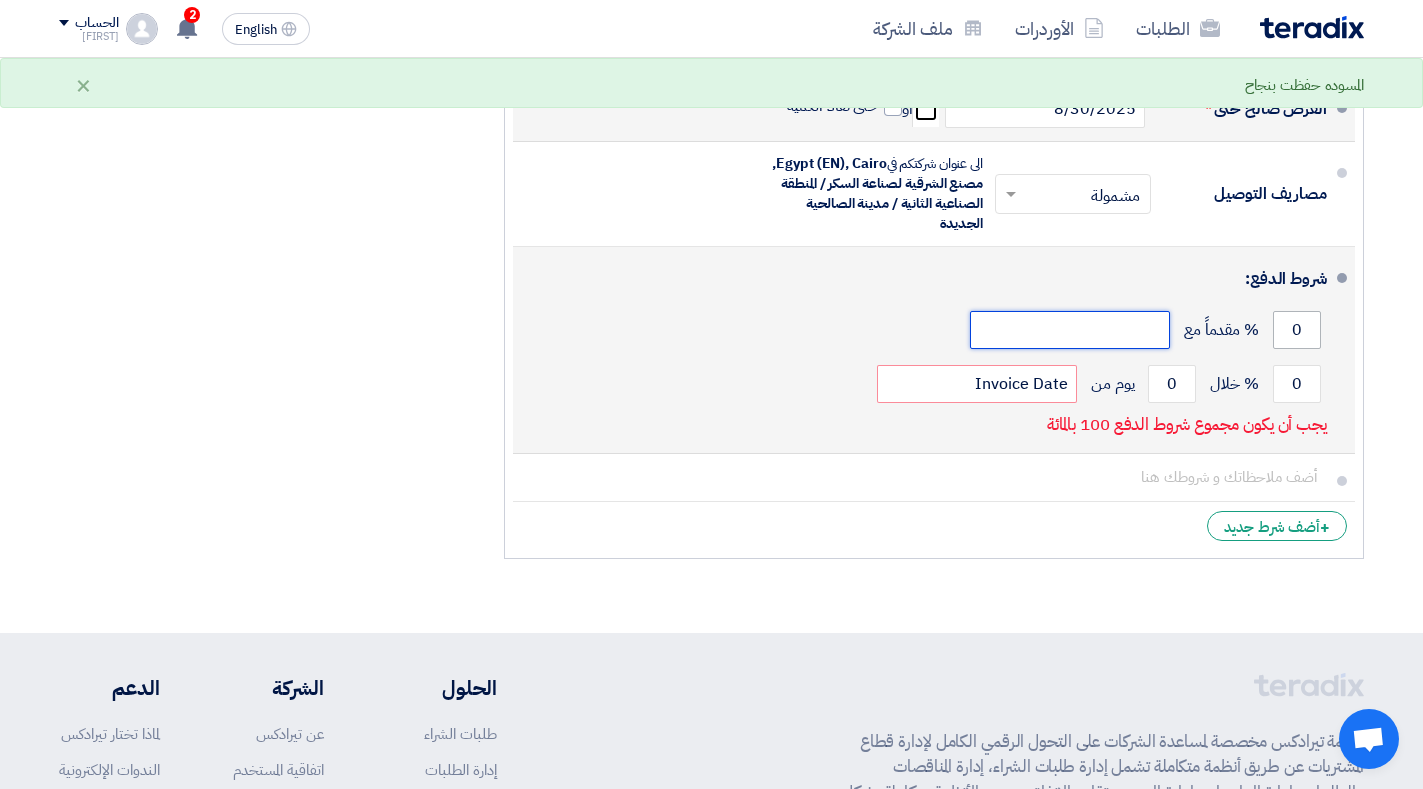 type 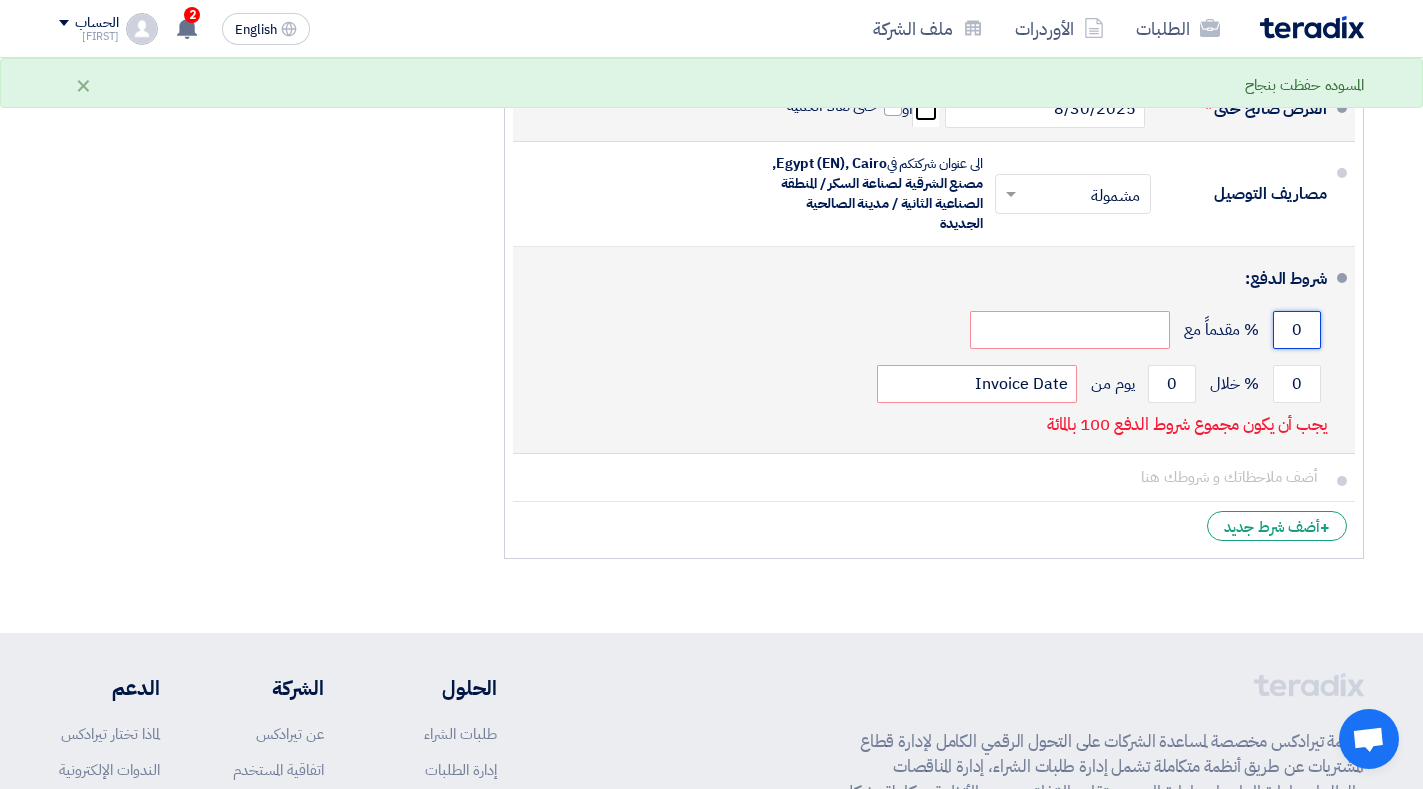 drag, startPoint x: 1287, startPoint y: 333, endPoint x: 1328, endPoint y: 324, distance: 41.976185 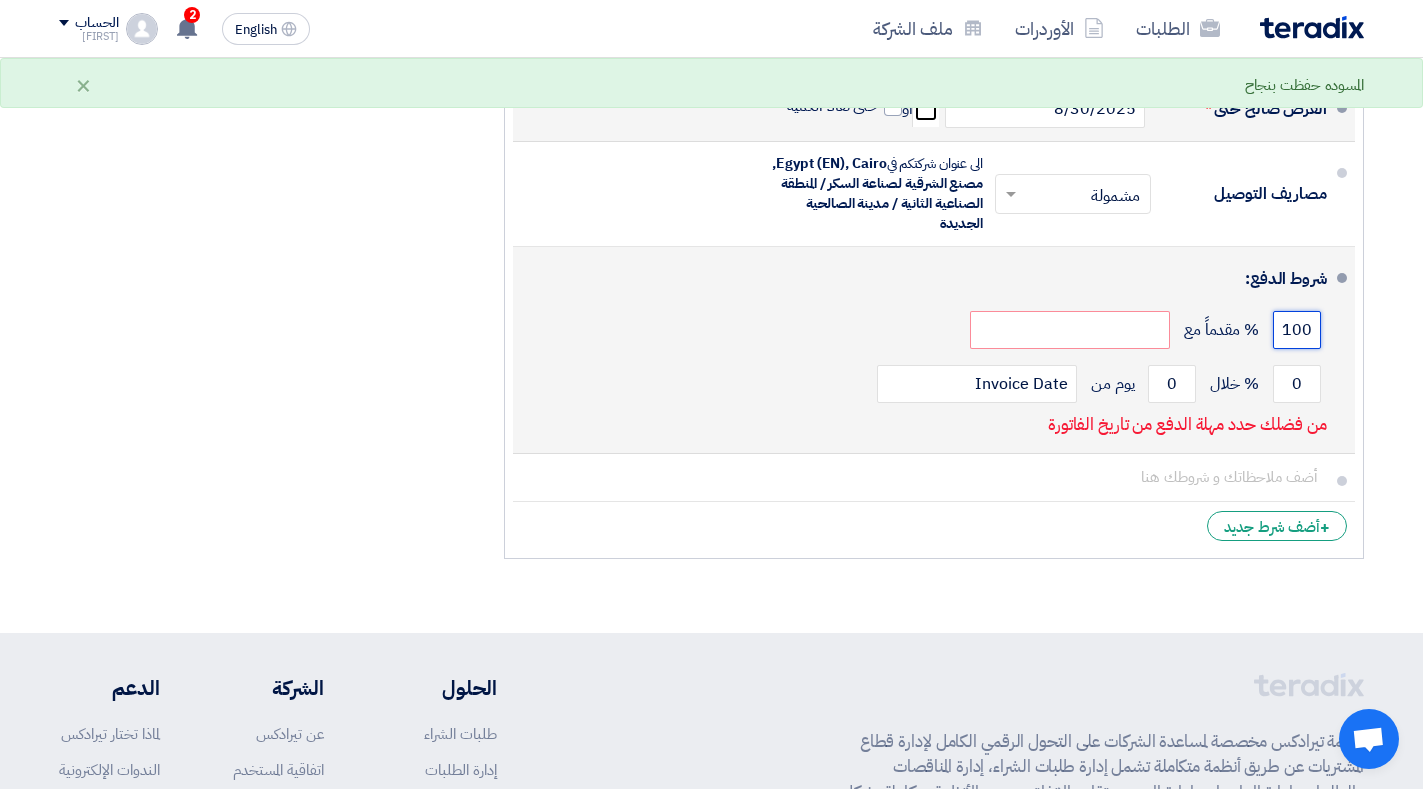 type on "100" 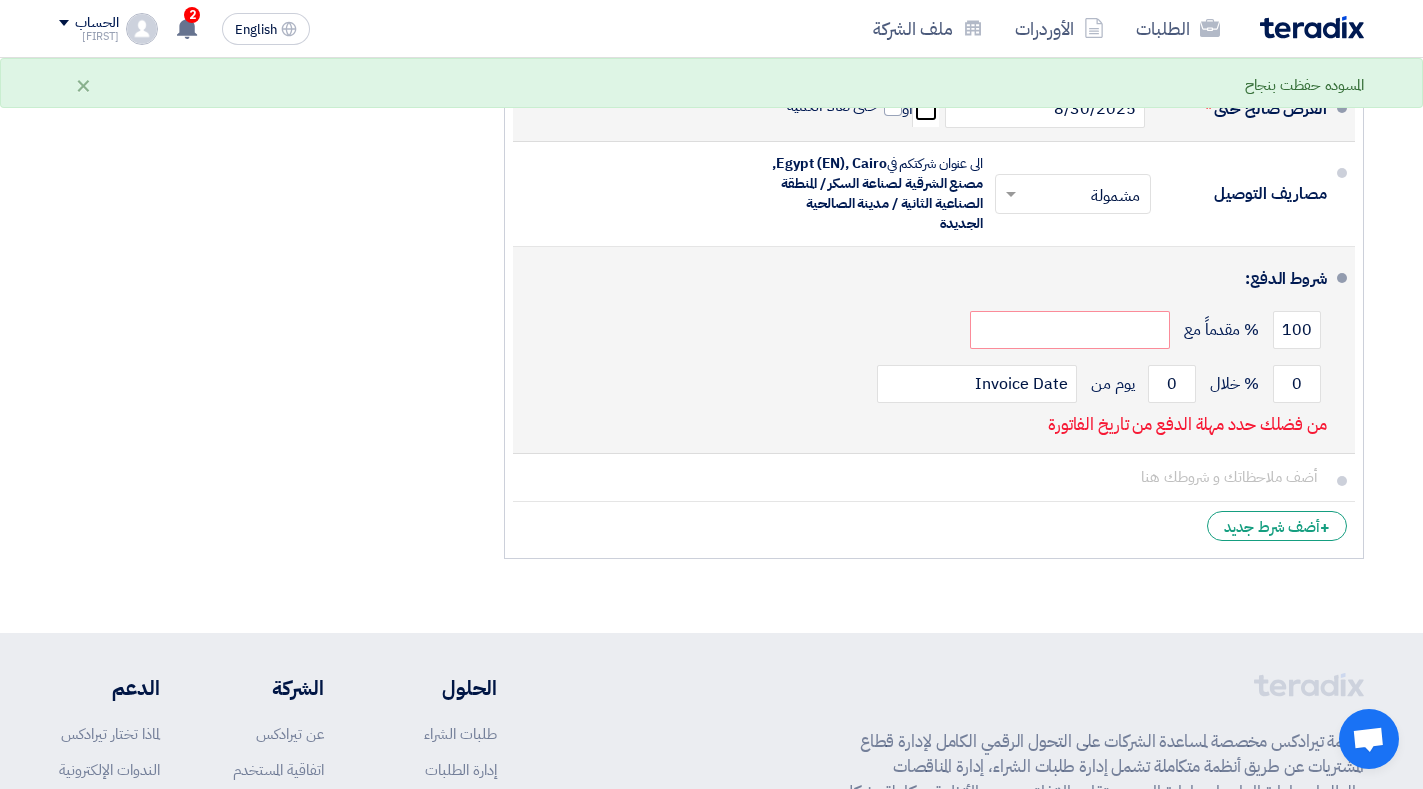 click on "شروط الدفع:" 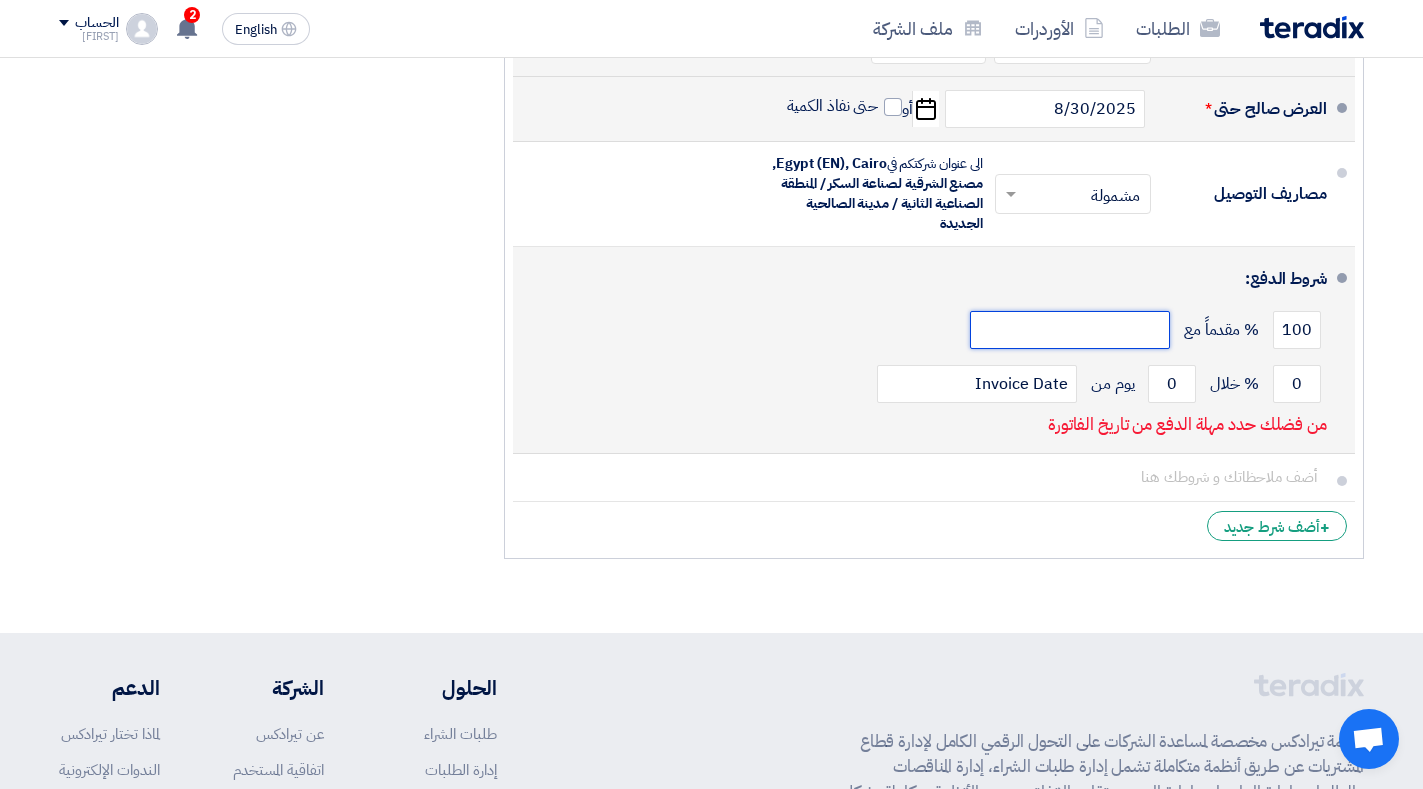 click 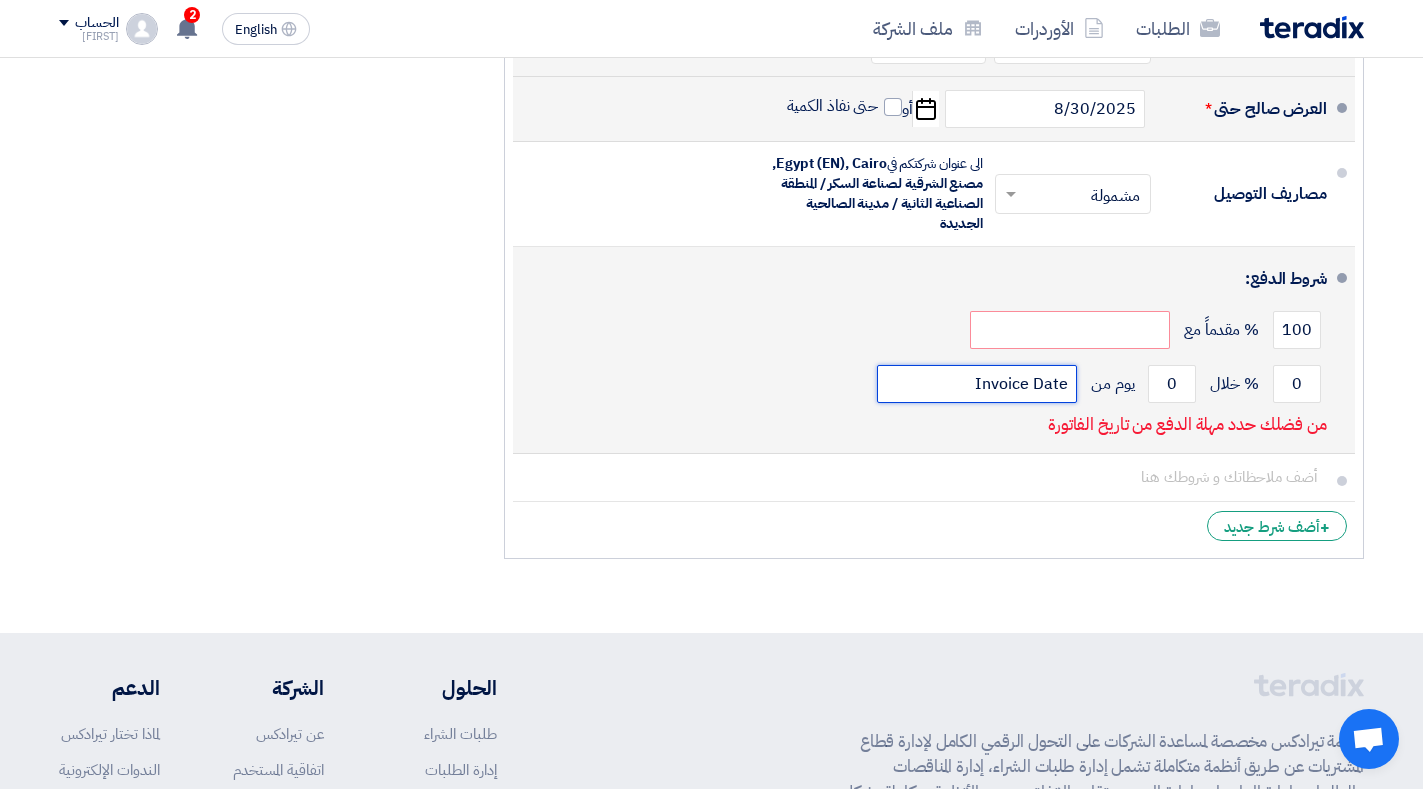 click on "Invoice Date" 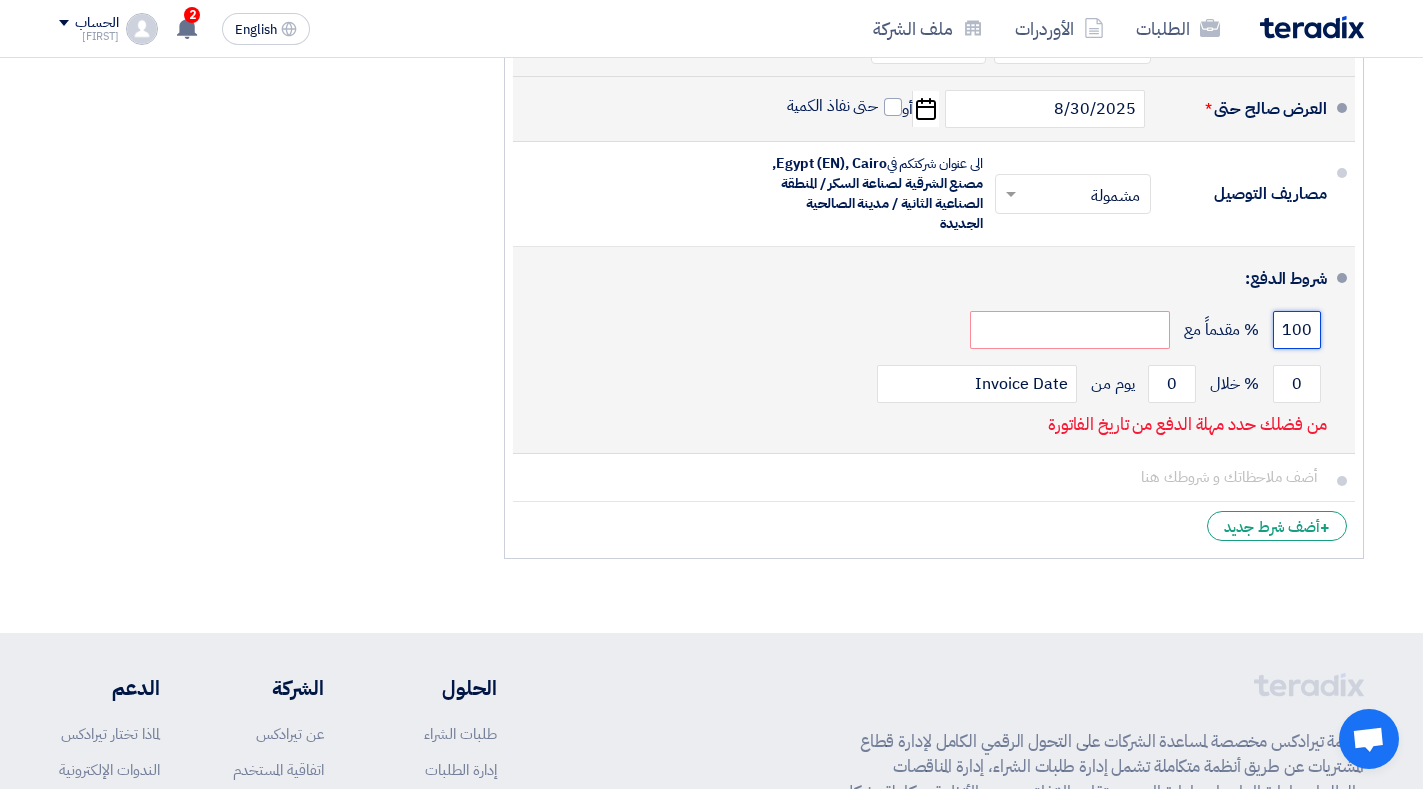 click on "100" 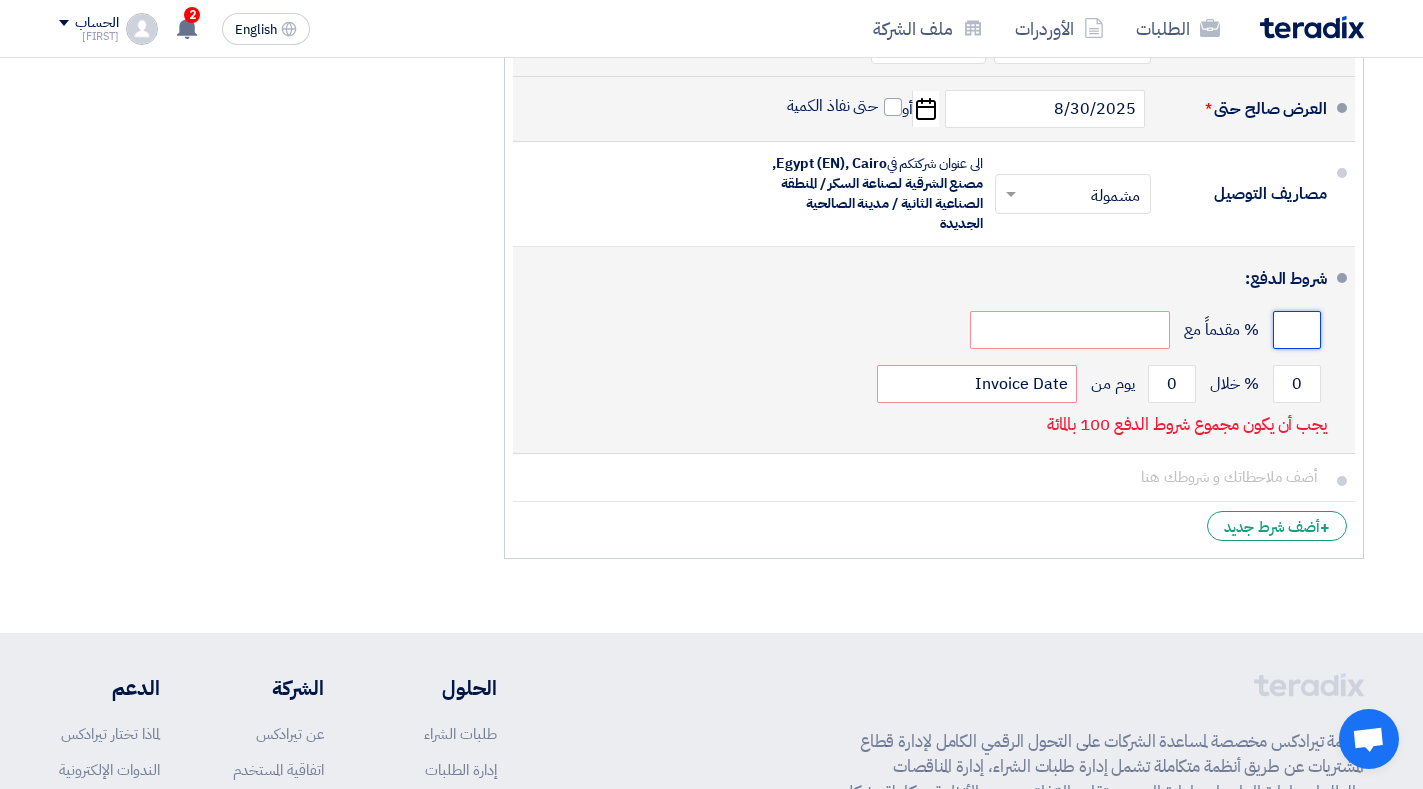 click 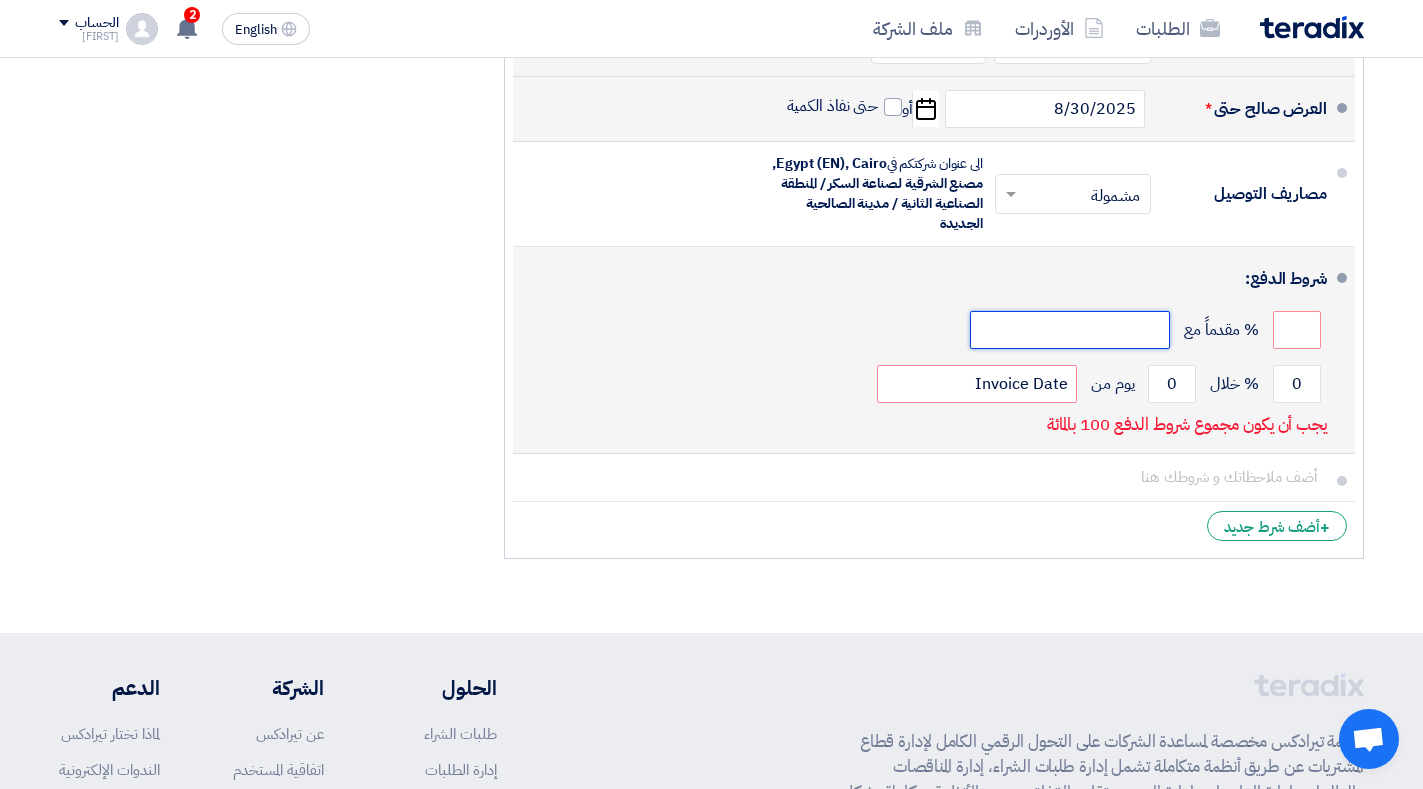 click 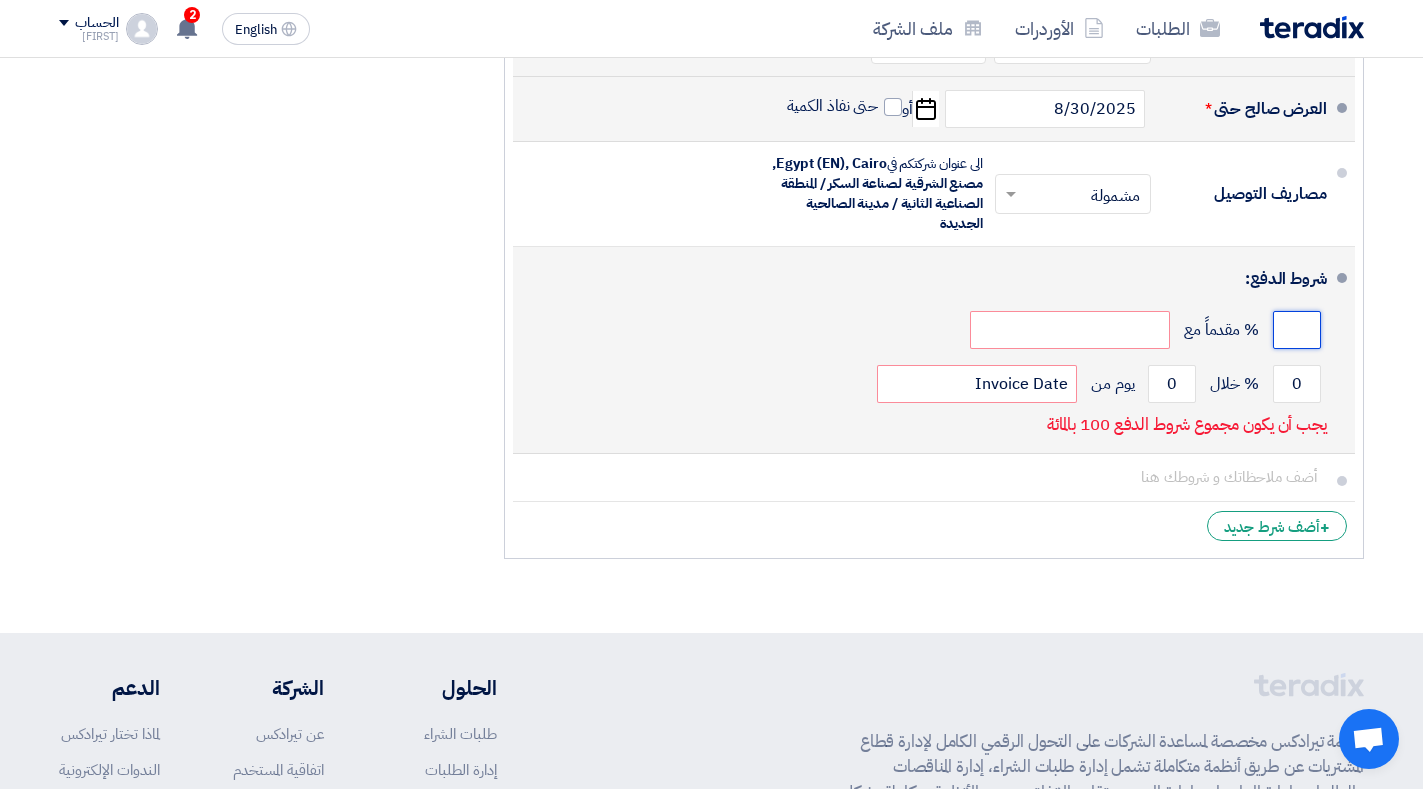 click 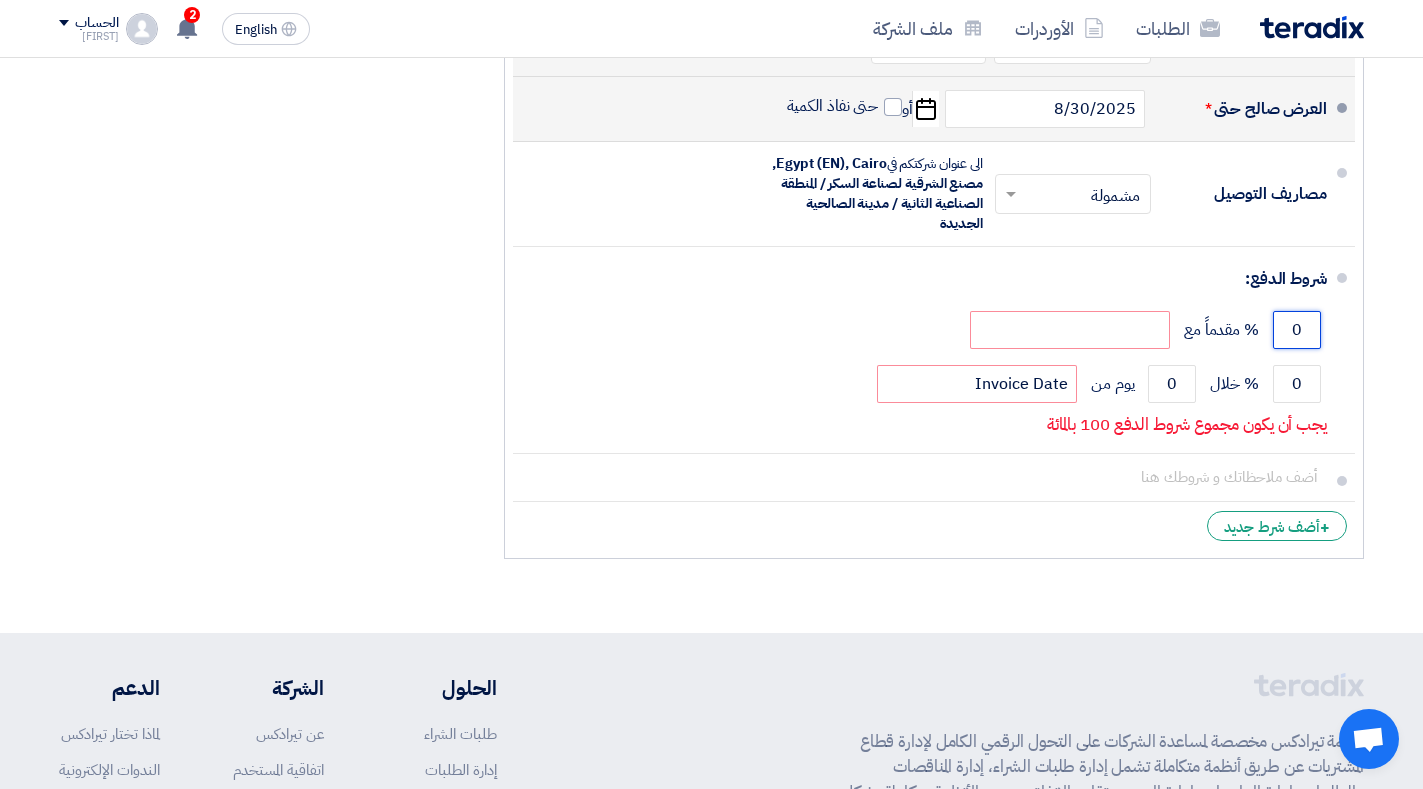 type on "0" 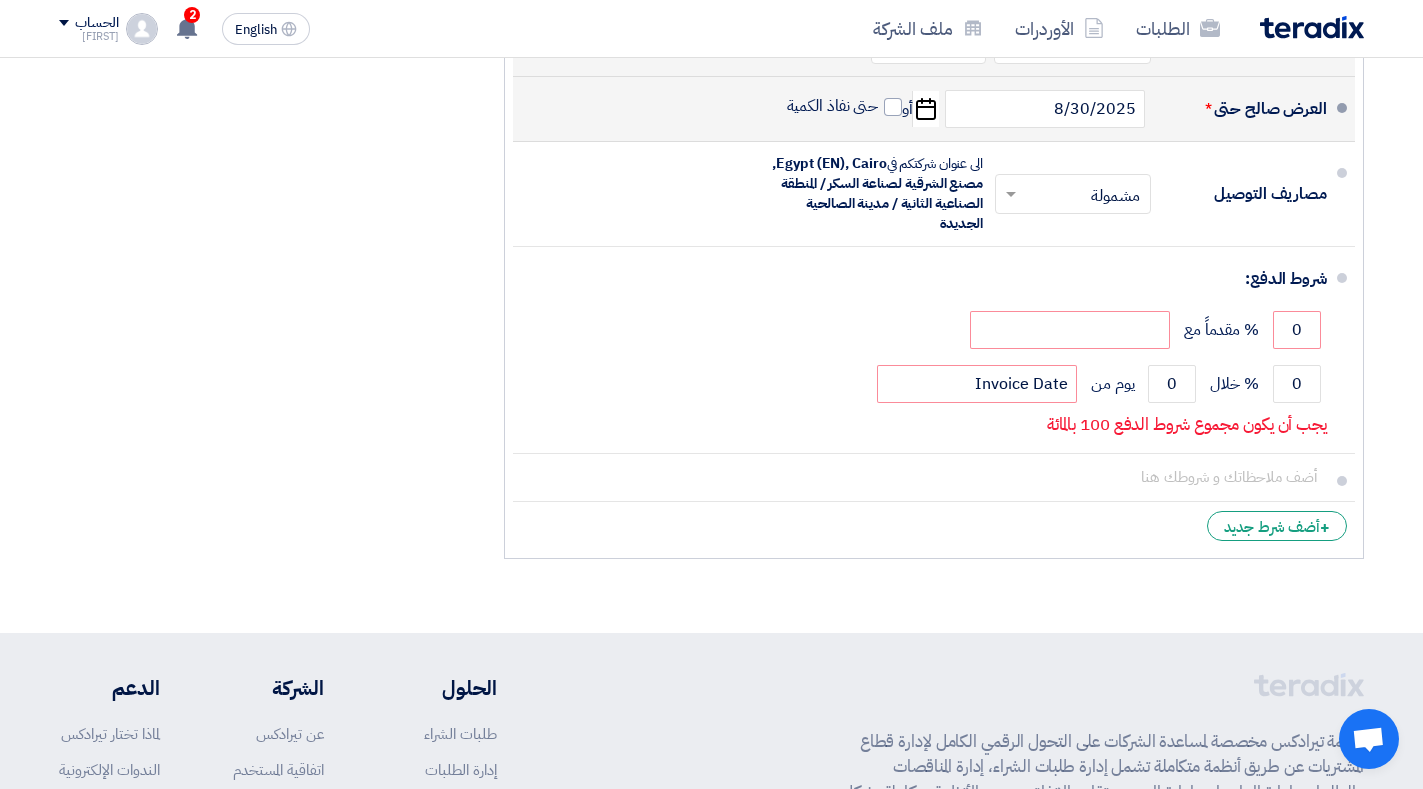 click on "• The above mentioned amount including VAT.
• Invoice should be issued by the name of "[COMPANY_NAME]"
• Our PO No. should be mentioned in your invoice.
• Delivery Period: Immediately." 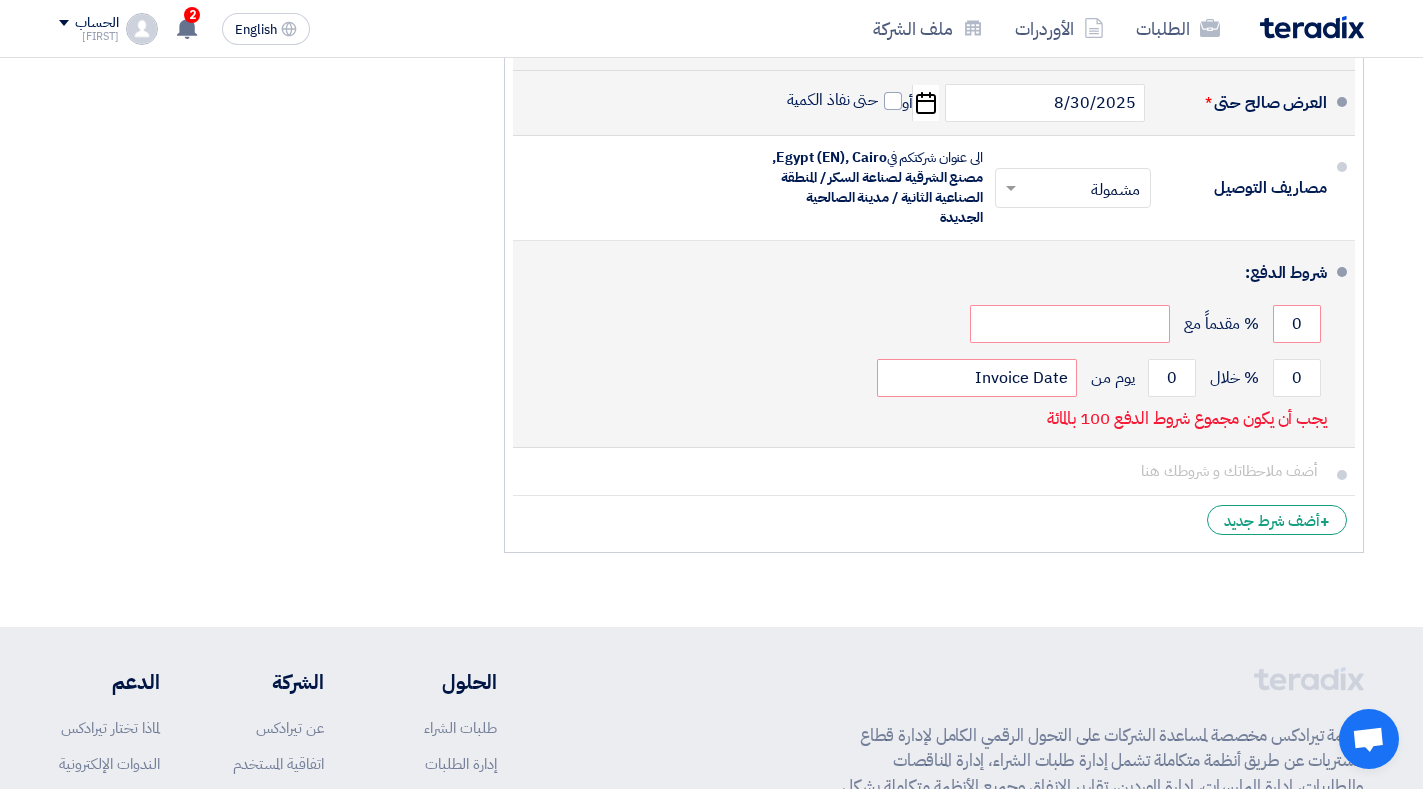 scroll, scrollTop: 1202, scrollLeft: 0, axis: vertical 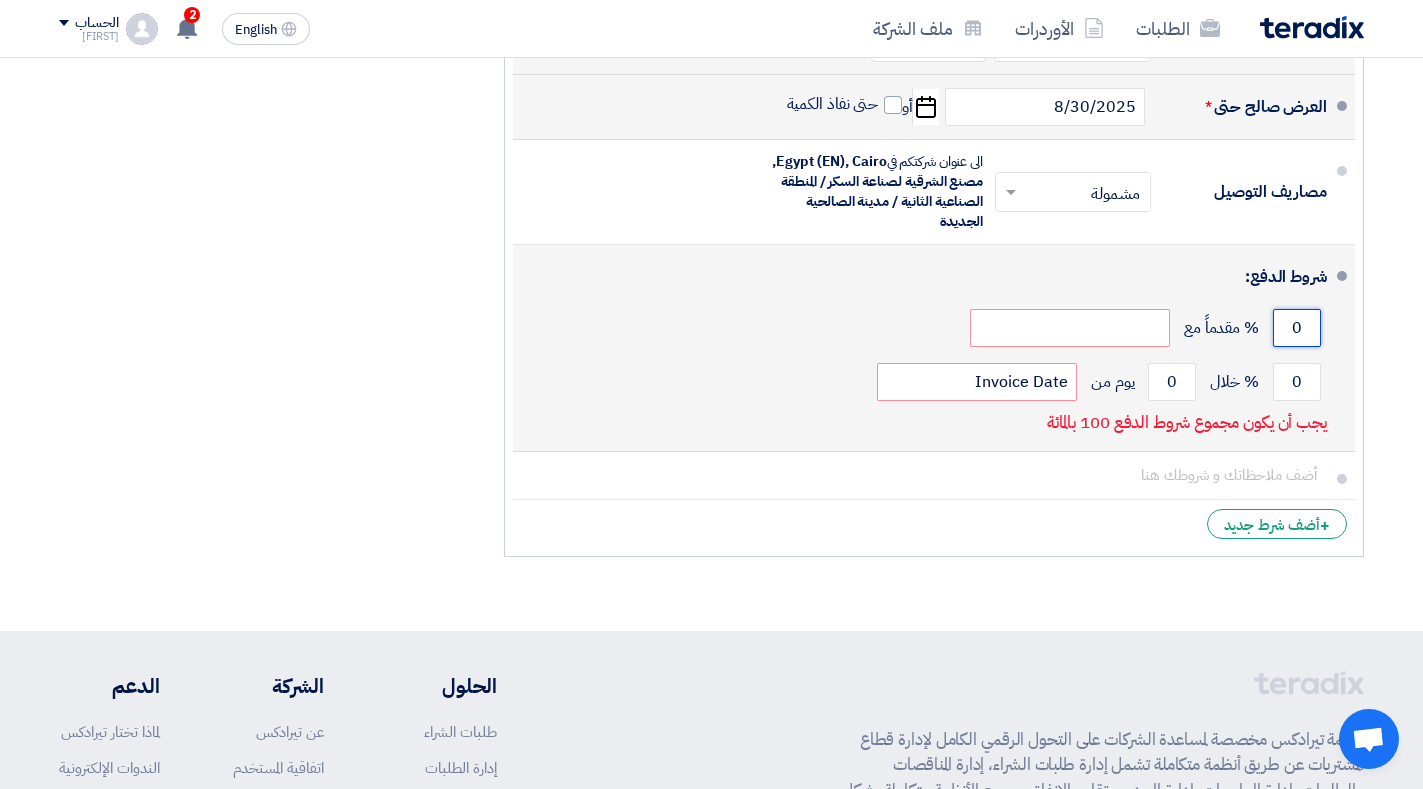 drag, startPoint x: 1308, startPoint y: 322, endPoint x: 1290, endPoint y: 322, distance: 18 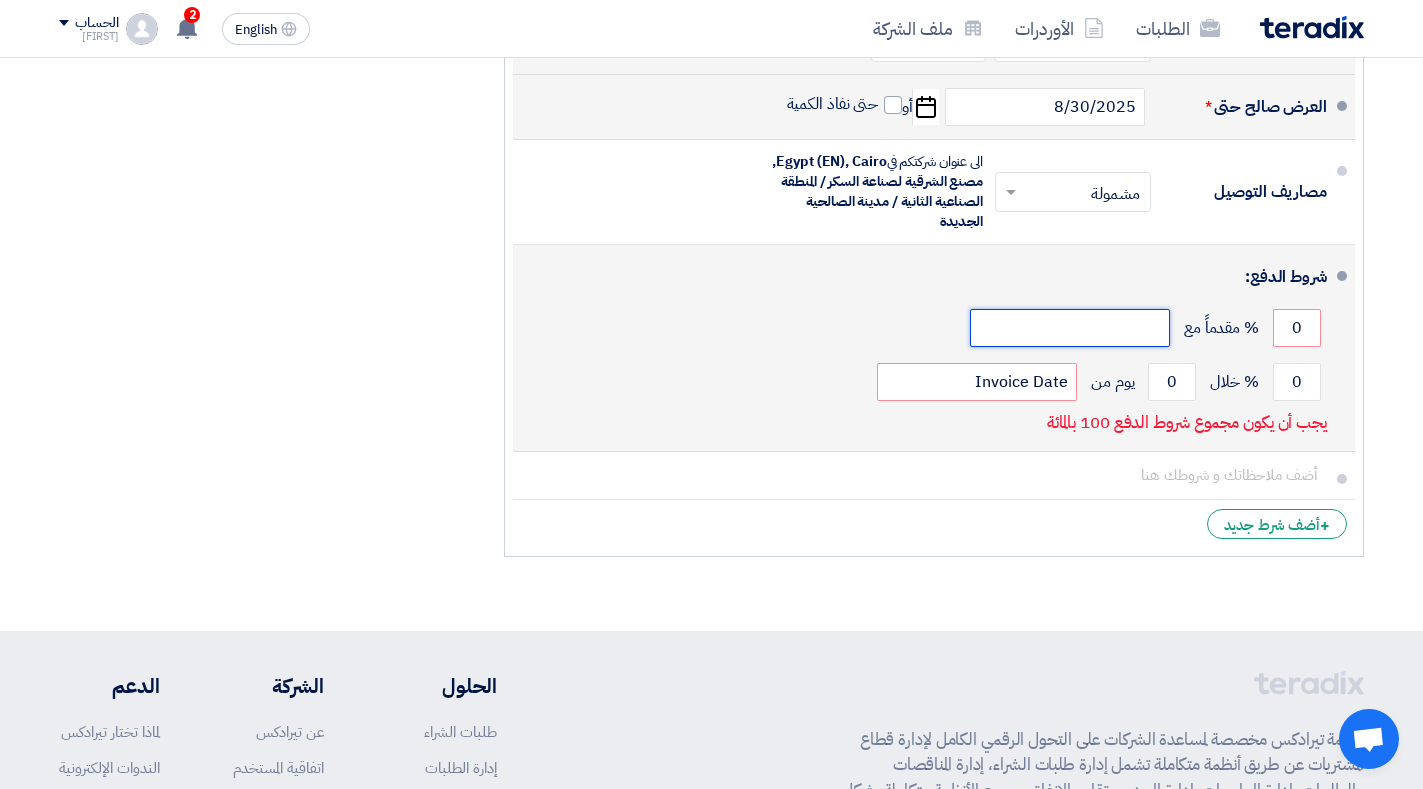 click 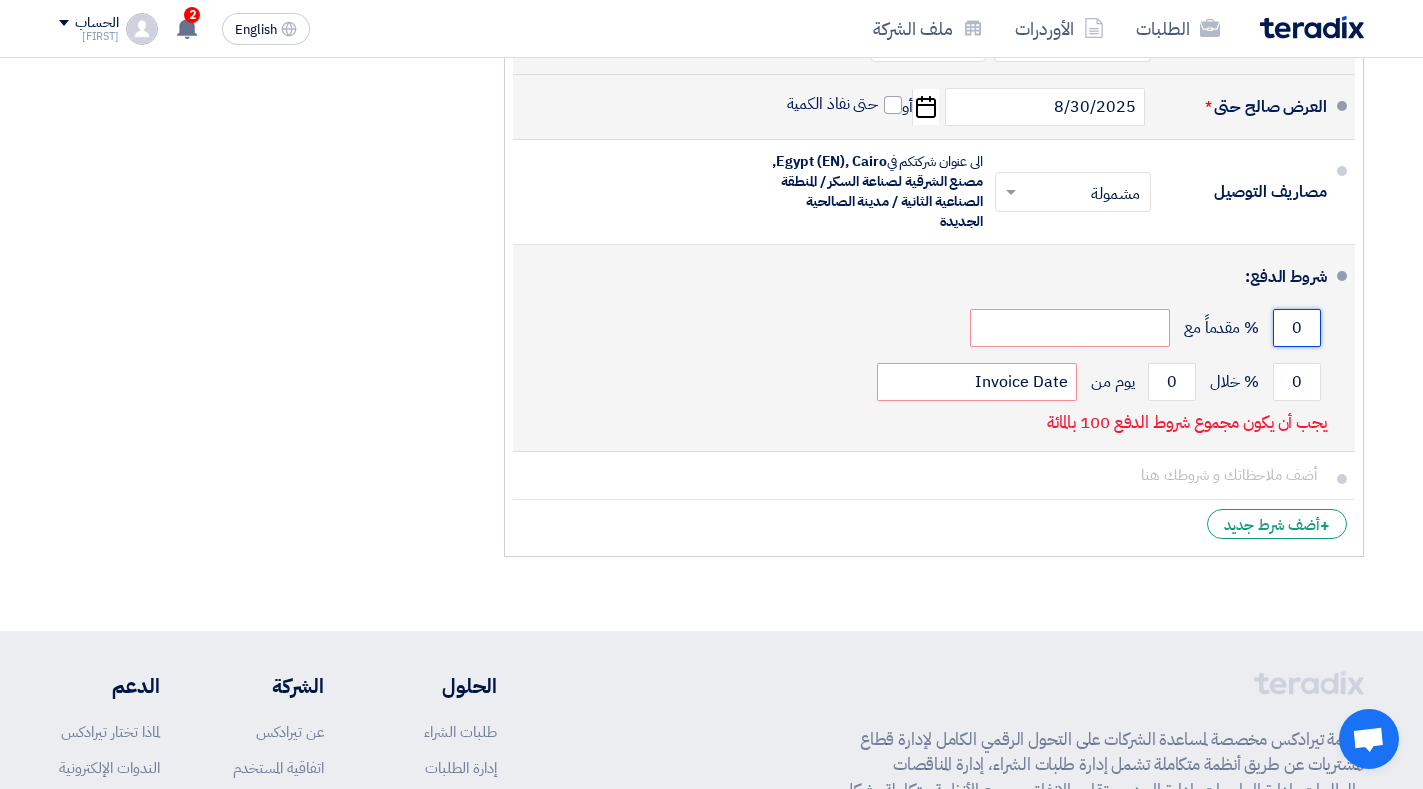 click on "0" 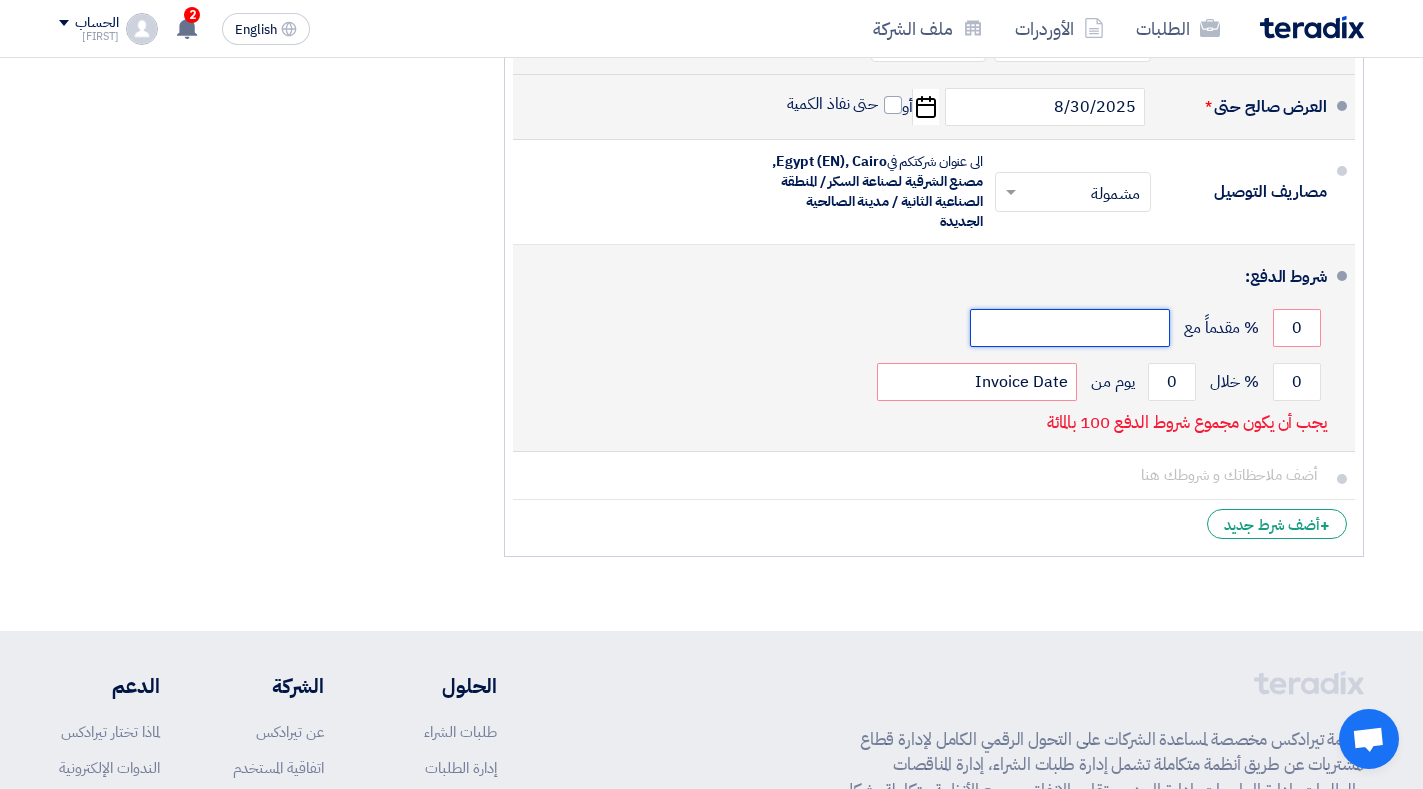 click 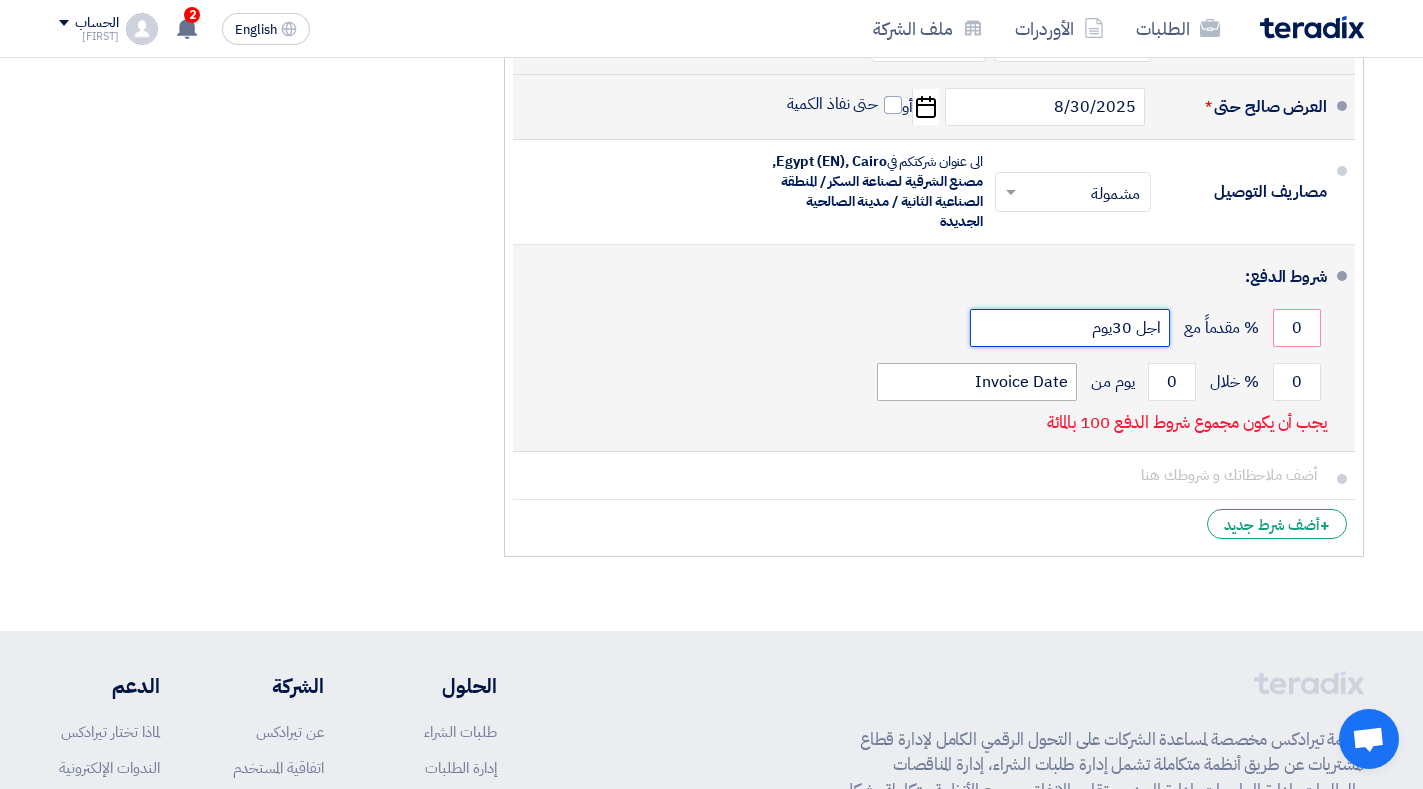 type on "اجل 30يوم" 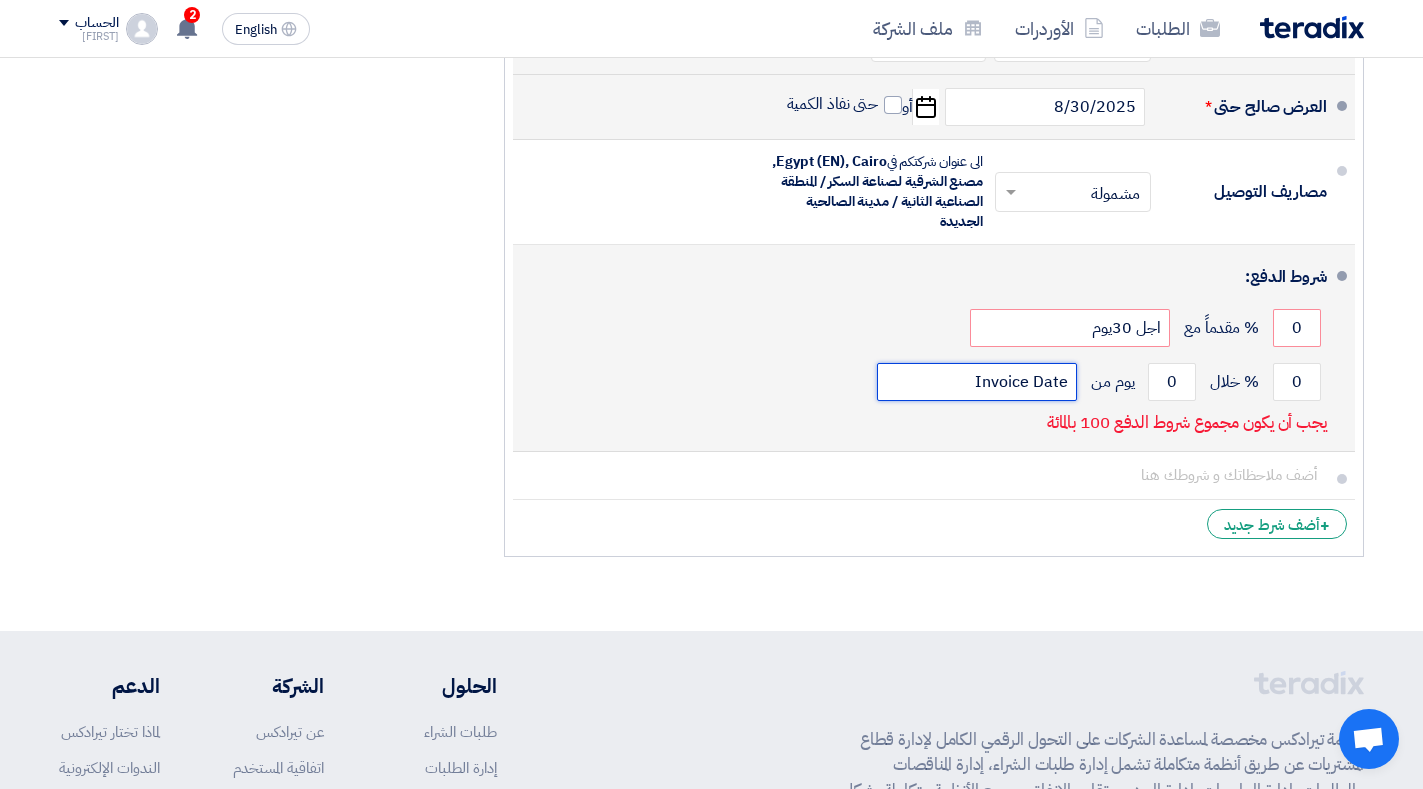 click on "Invoice Date" 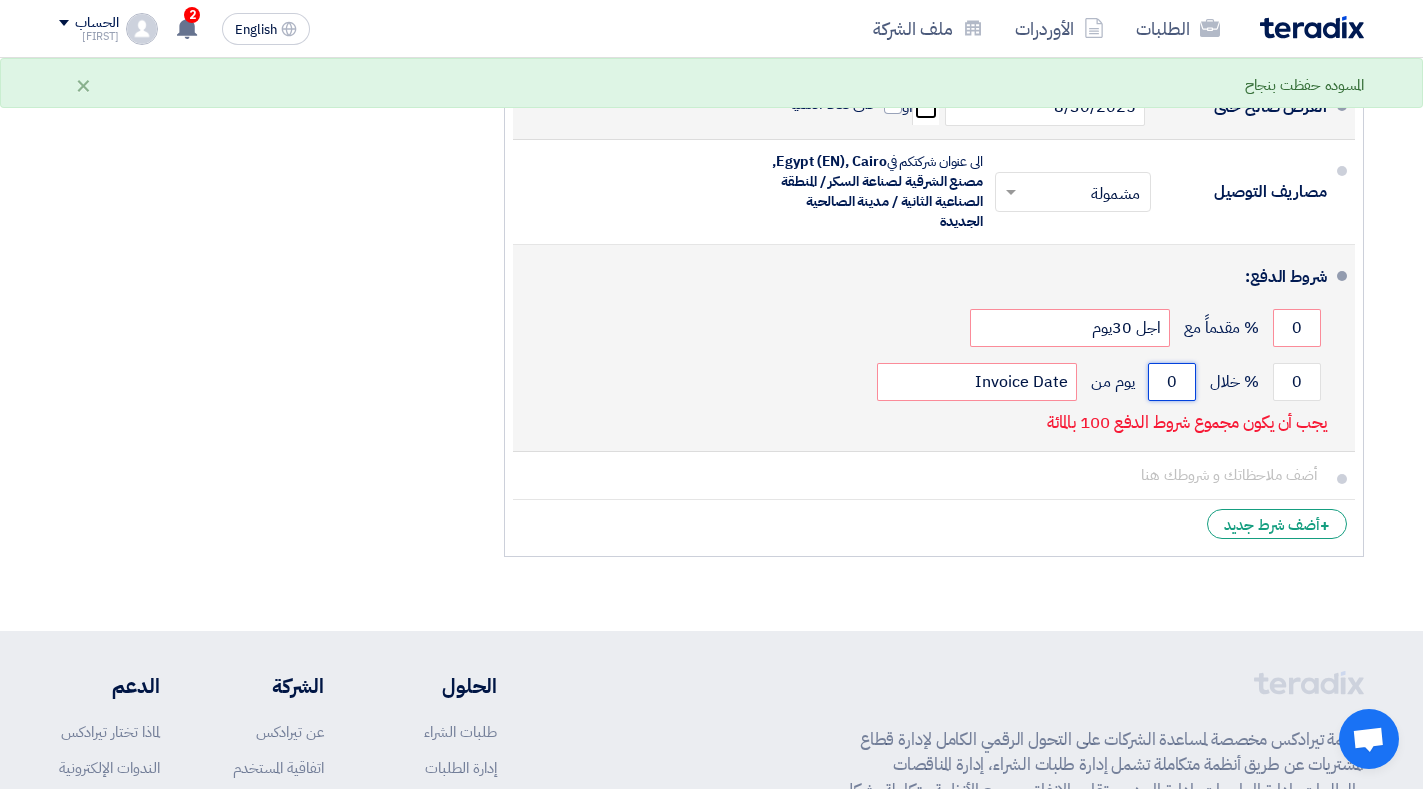 drag, startPoint x: 1163, startPoint y: 388, endPoint x: 1197, endPoint y: 380, distance: 34.928497 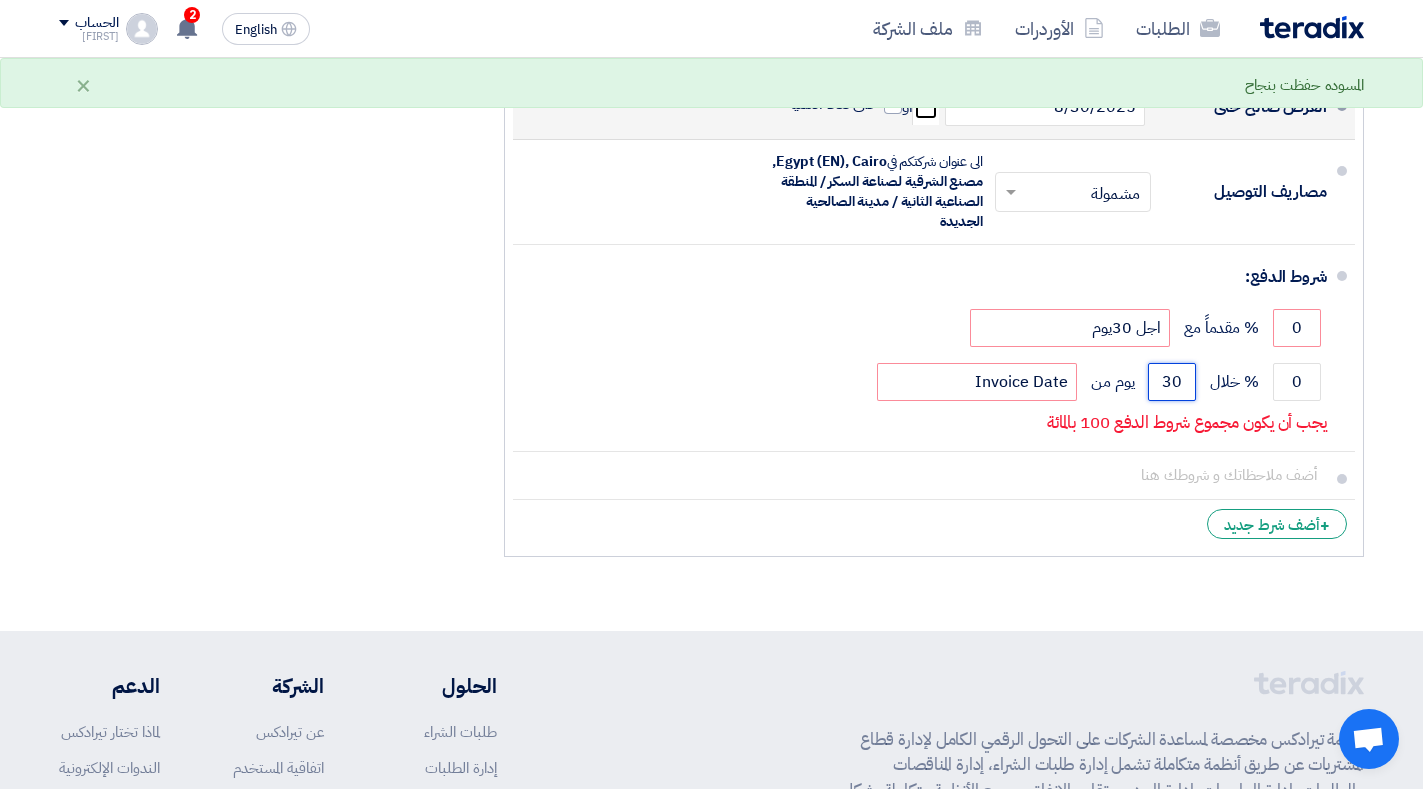 type on "30" 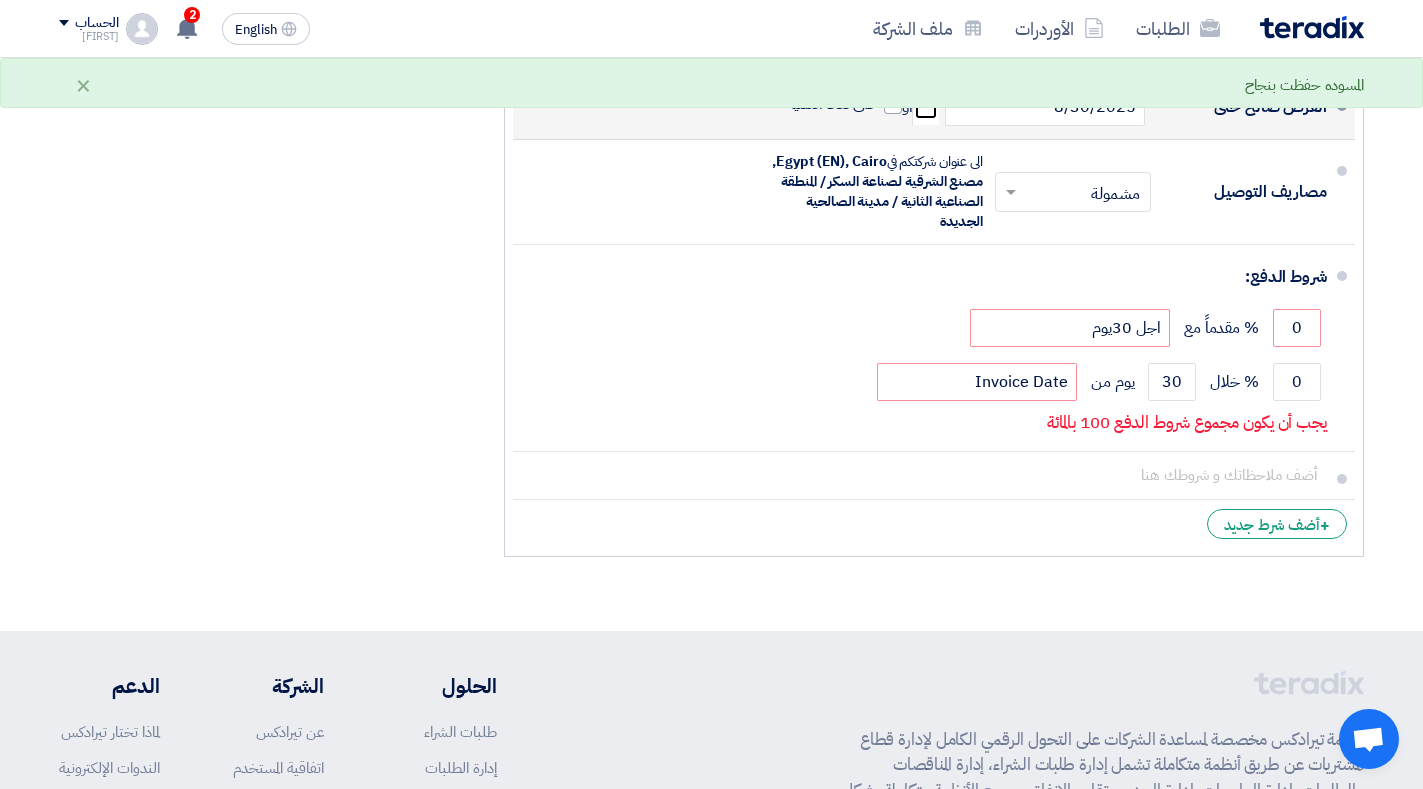 click on "• The above mentioned amount including VAT.
• Invoice should be issued by the name of "[COMPANY_NAME]"
• Our PO No. should be mentioned in your invoice.
• Delivery Period: Immediately." 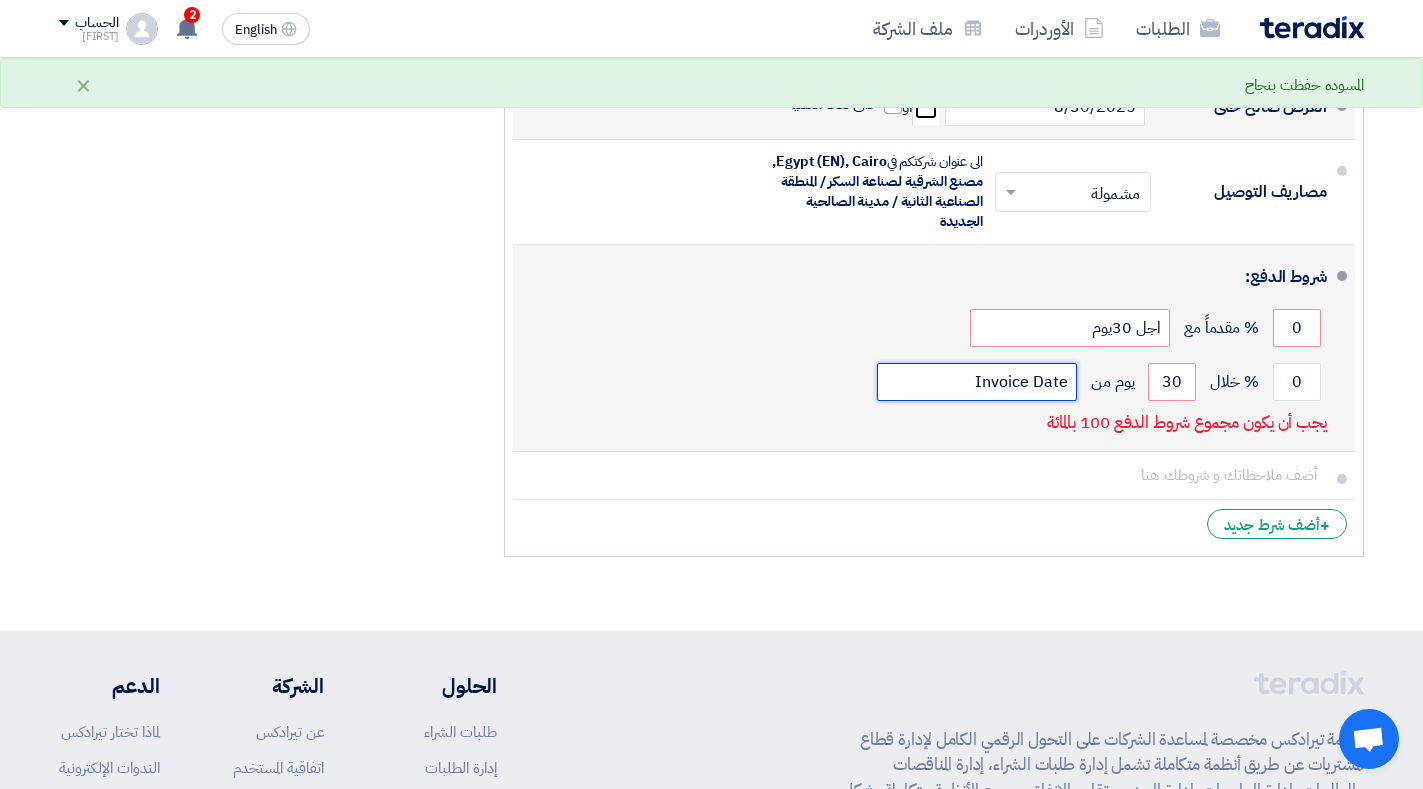 click on "Invoice Date" 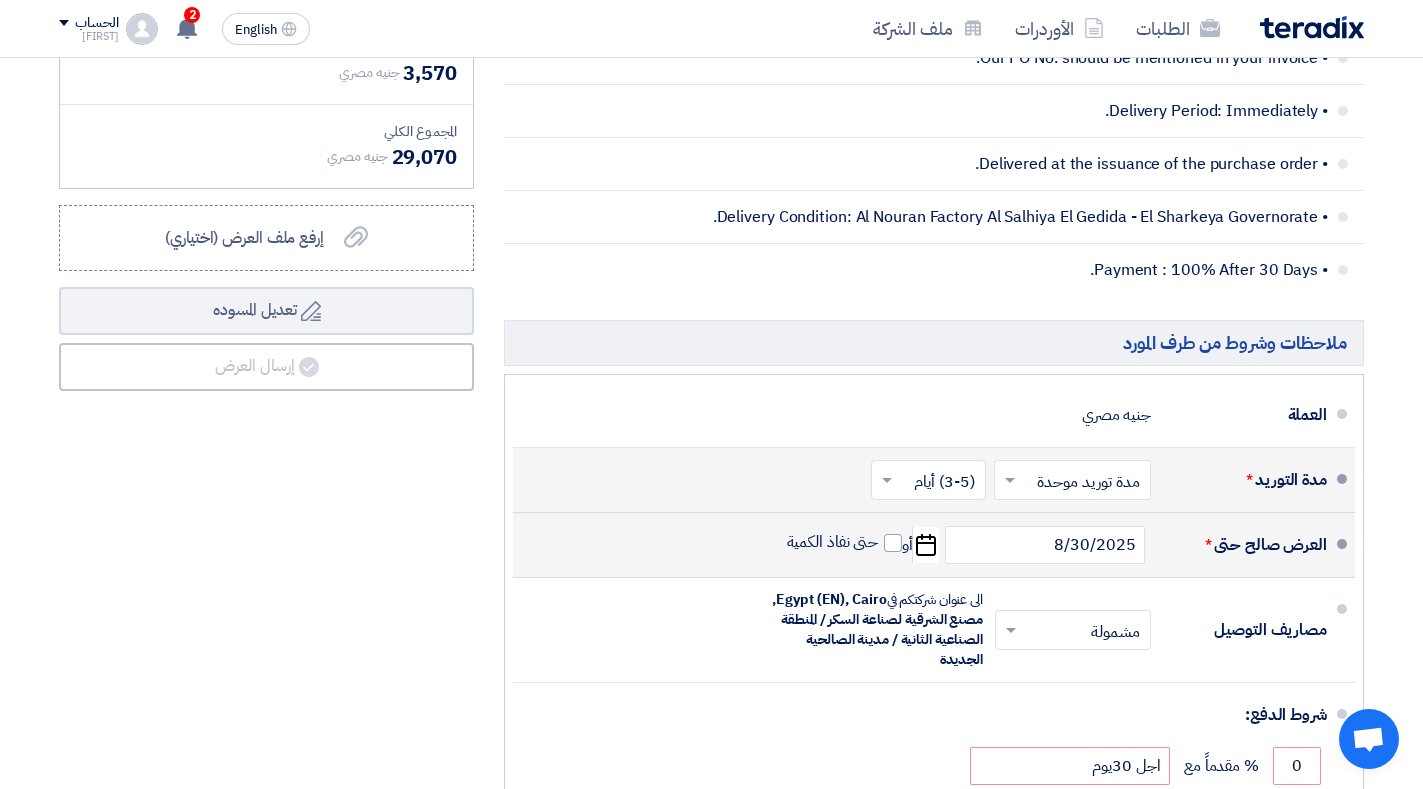 scroll, scrollTop: 800, scrollLeft: 0, axis: vertical 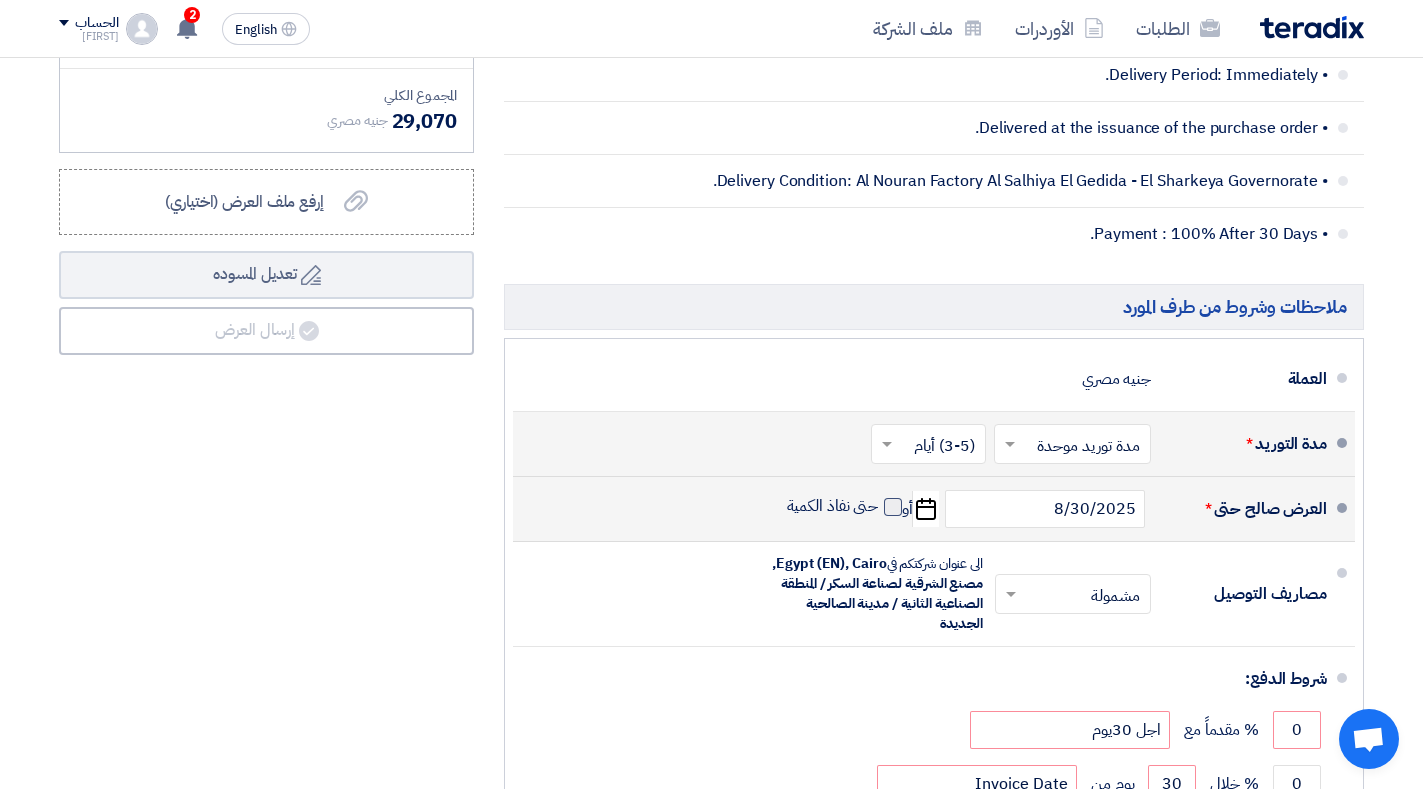 click 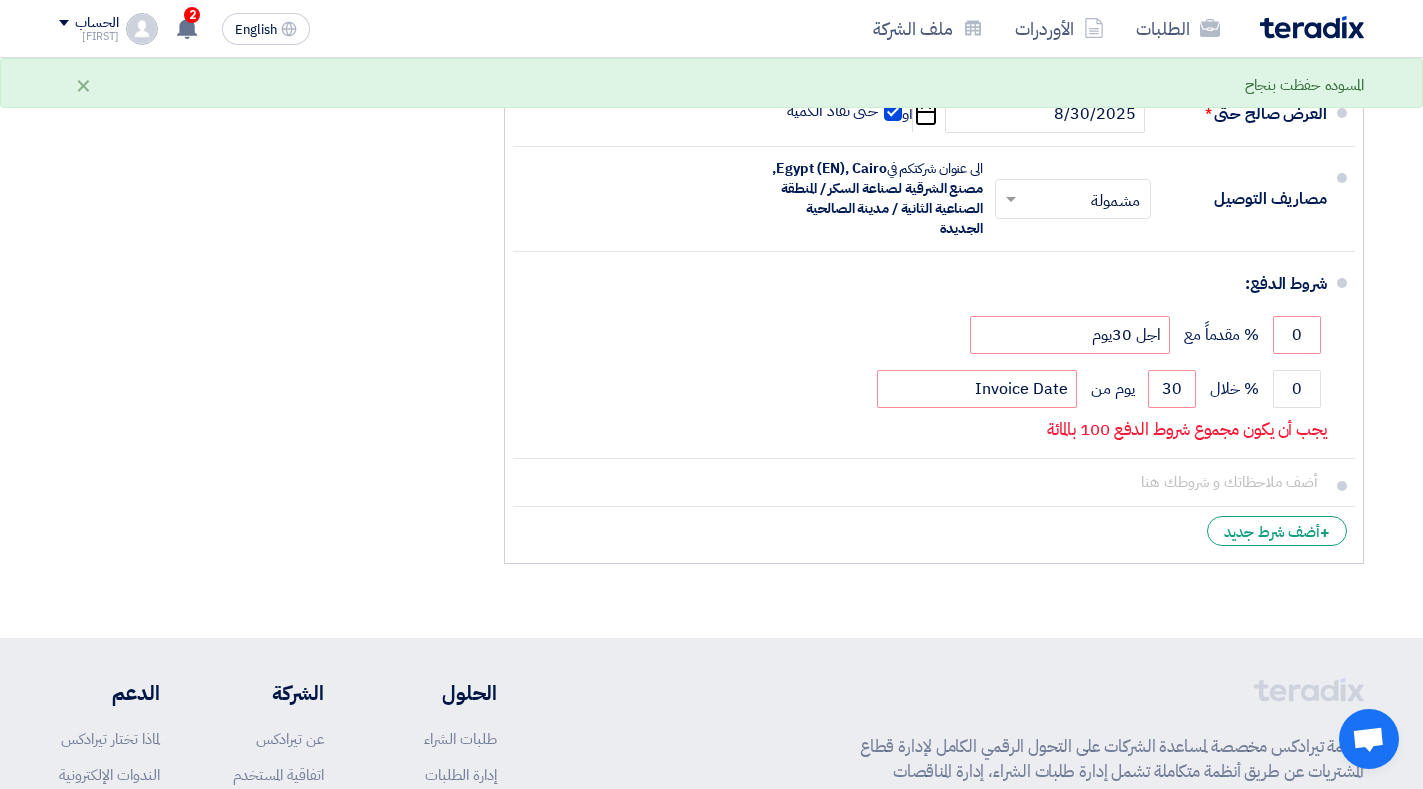 scroll, scrollTop: 1200, scrollLeft: 0, axis: vertical 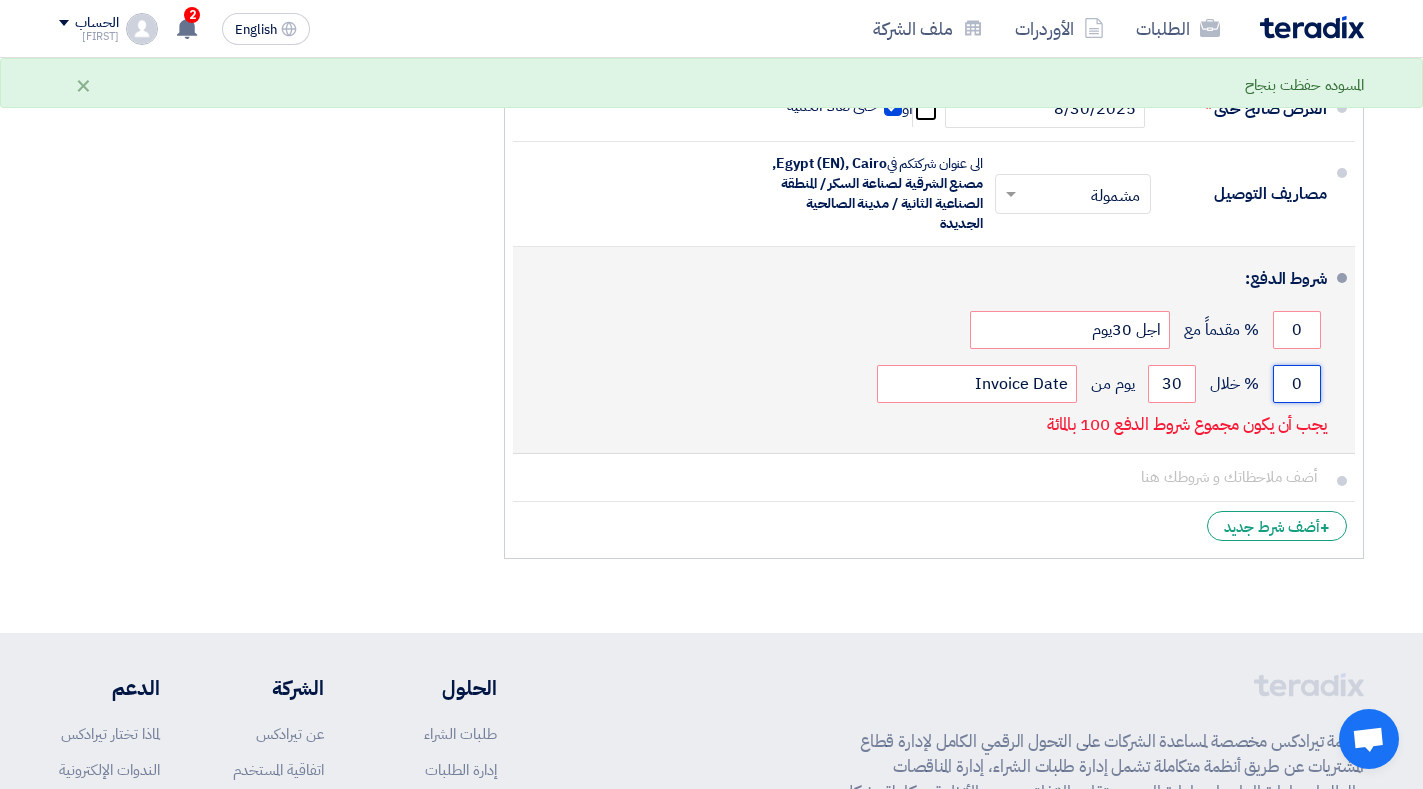drag, startPoint x: 1290, startPoint y: 380, endPoint x: 1306, endPoint y: 373, distance: 17.464249 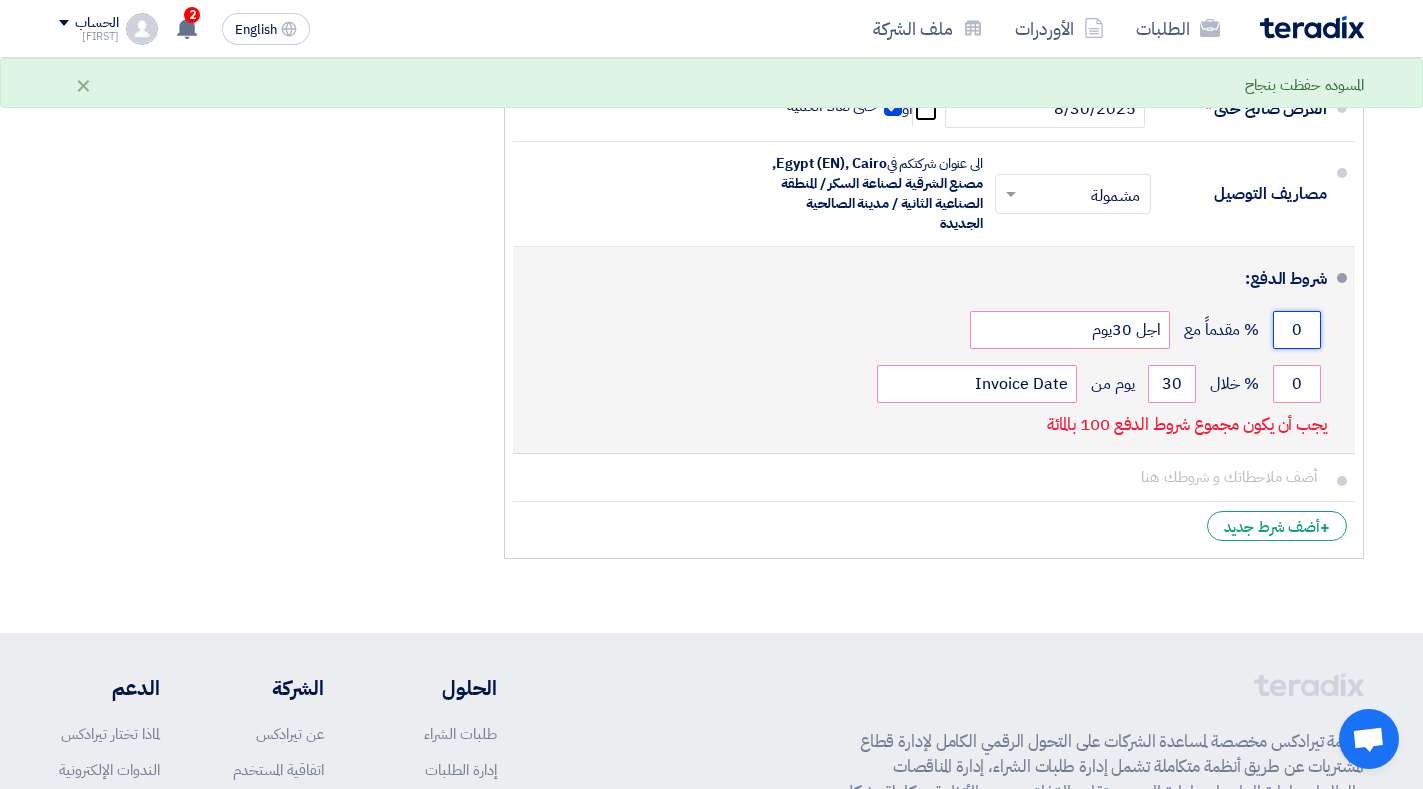 click on "0" 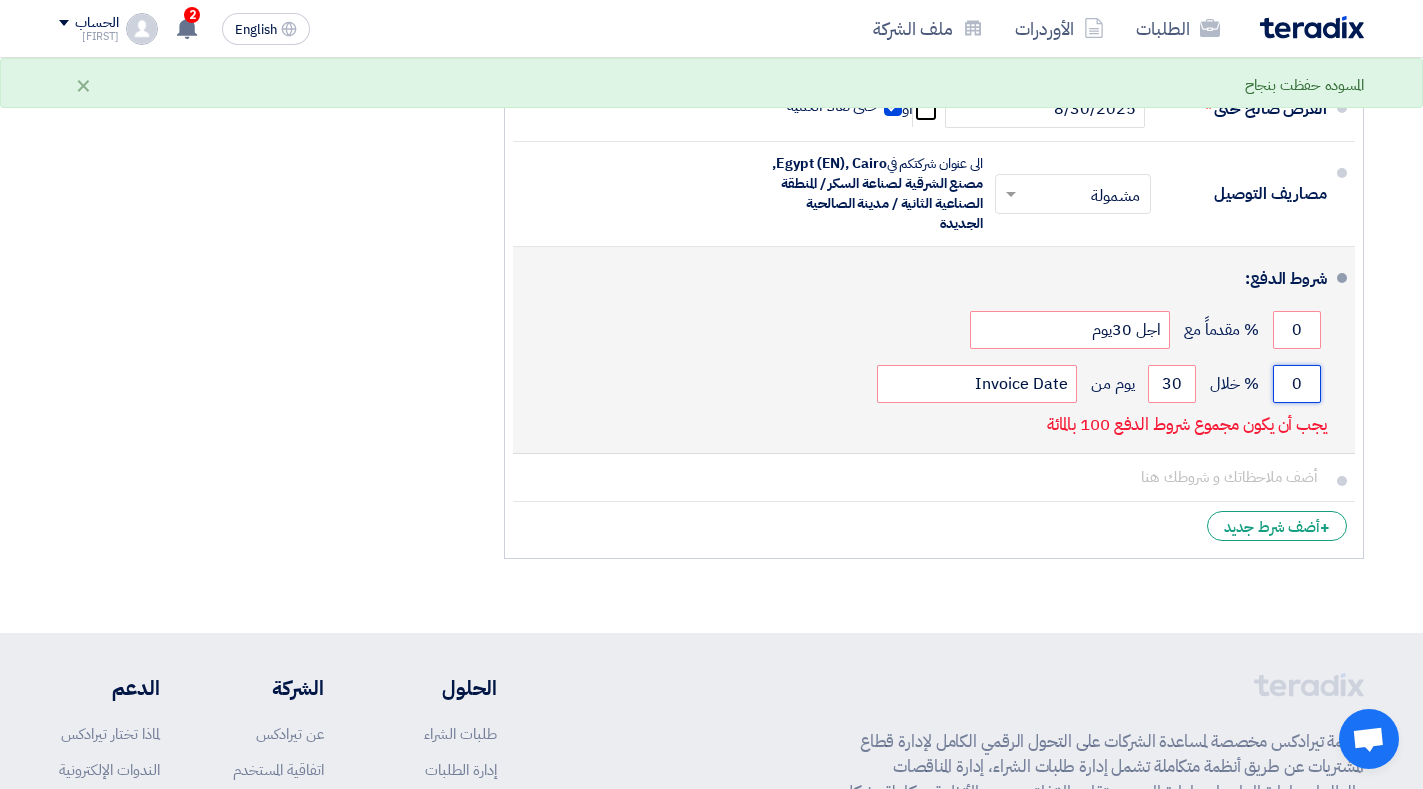 click on "0" 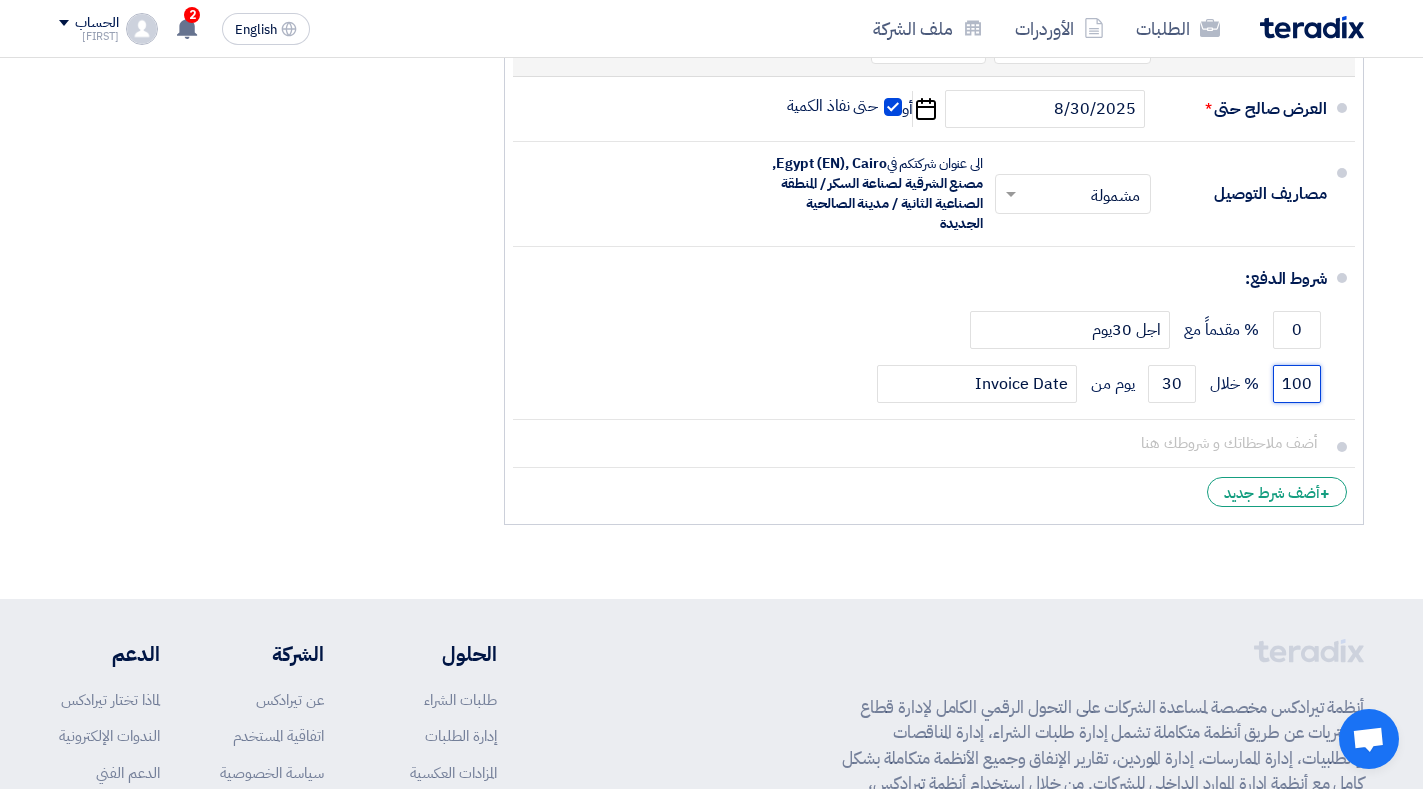 type on "100" 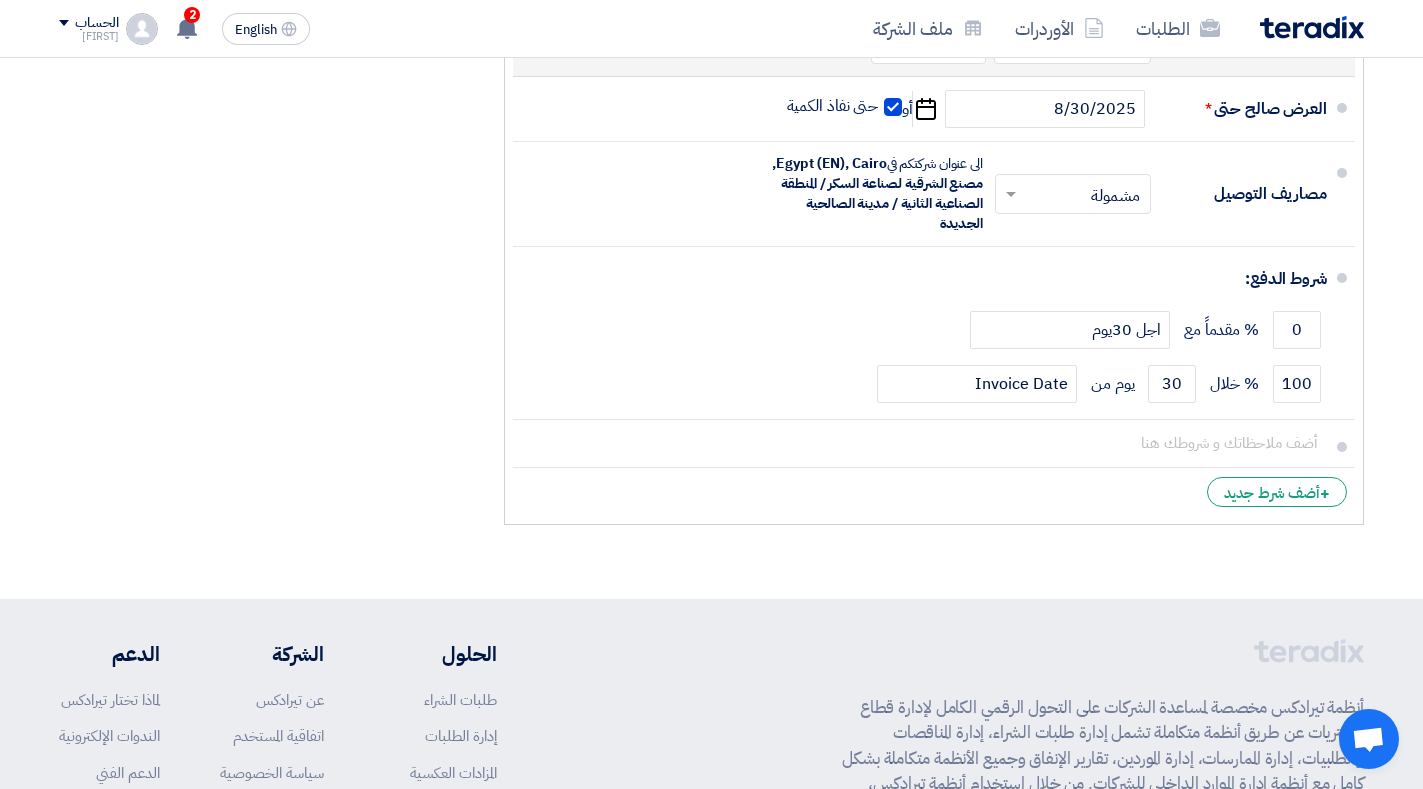 click on "• The above mentioned amount including VAT.
• Invoice should be issued by the name of "[COMPANY_NAME]"
• Our PO No. should be mentioned in your invoice.
• Delivery Period: Immediately." 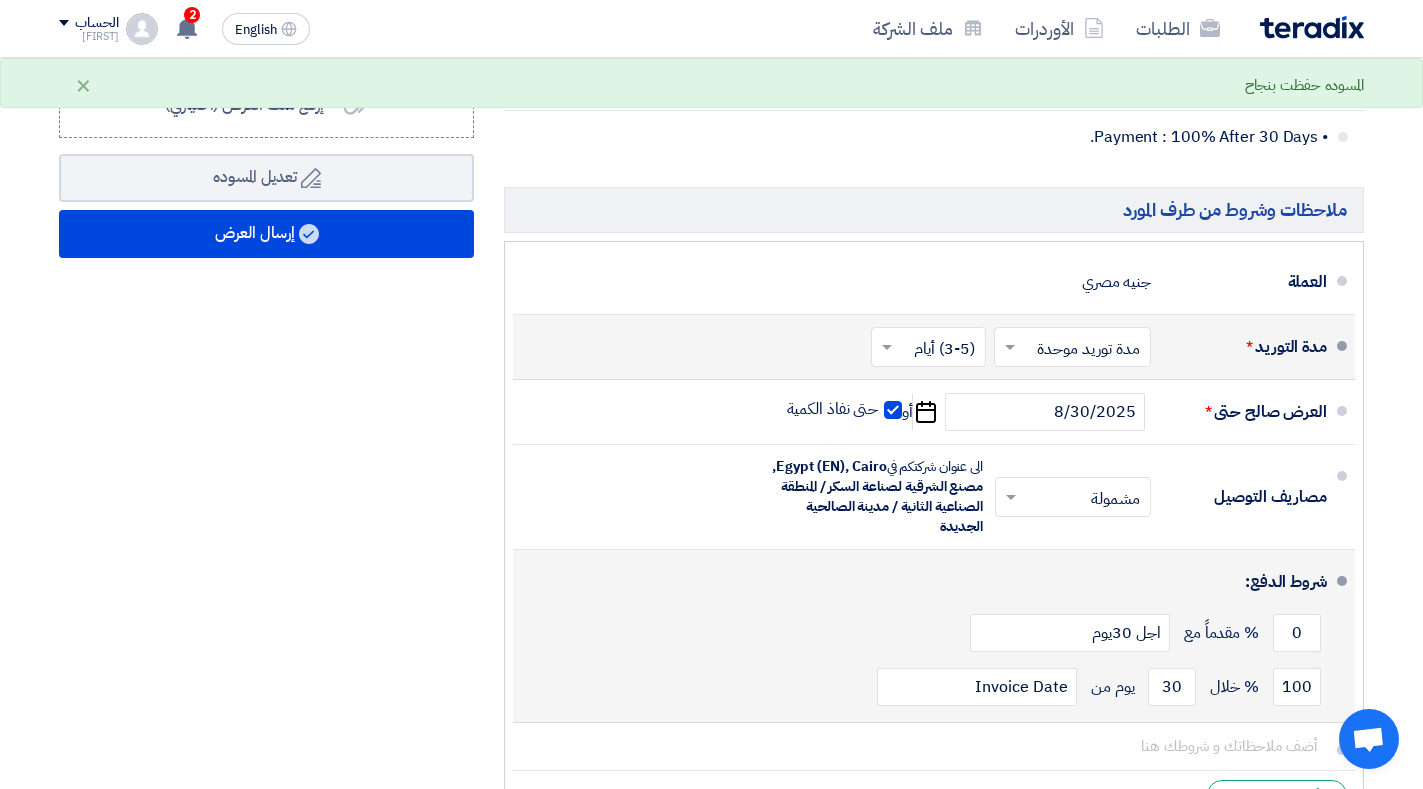 scroll, scrollTop: 1000, scrollLeft: 0, axis: vertical 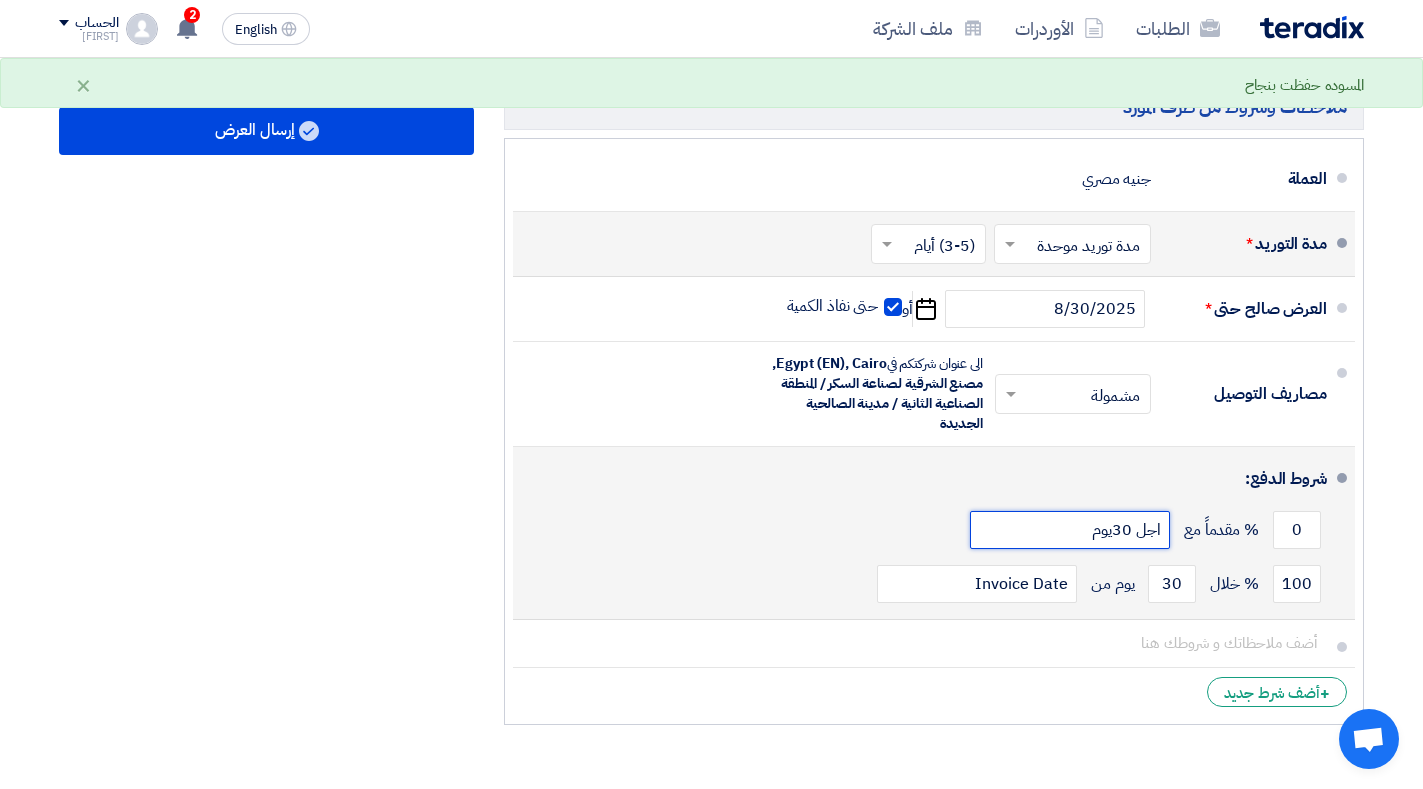 click on "اجل 30يوم" 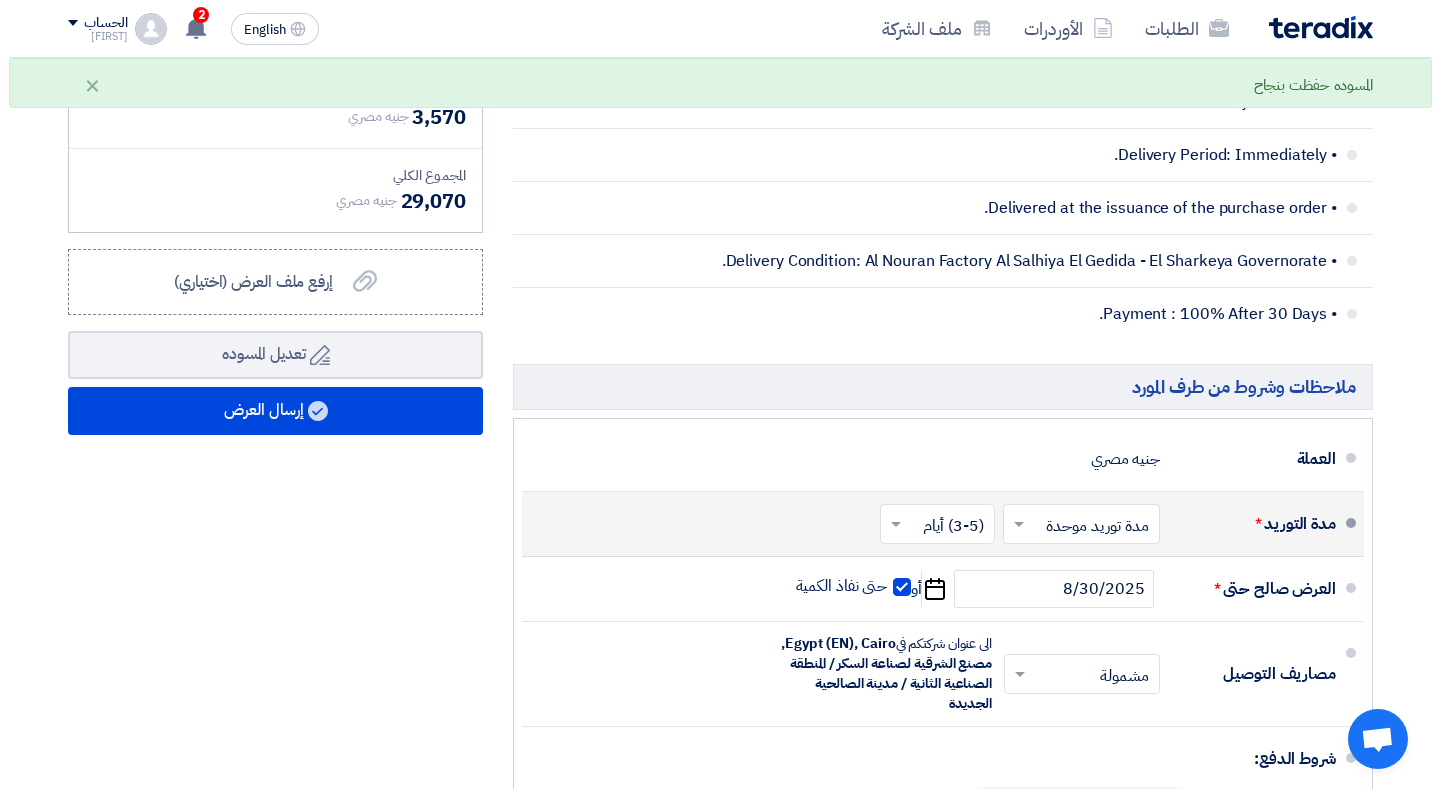 scroll, scrollTop: 700, scrollLeft: 0, axis: vertical 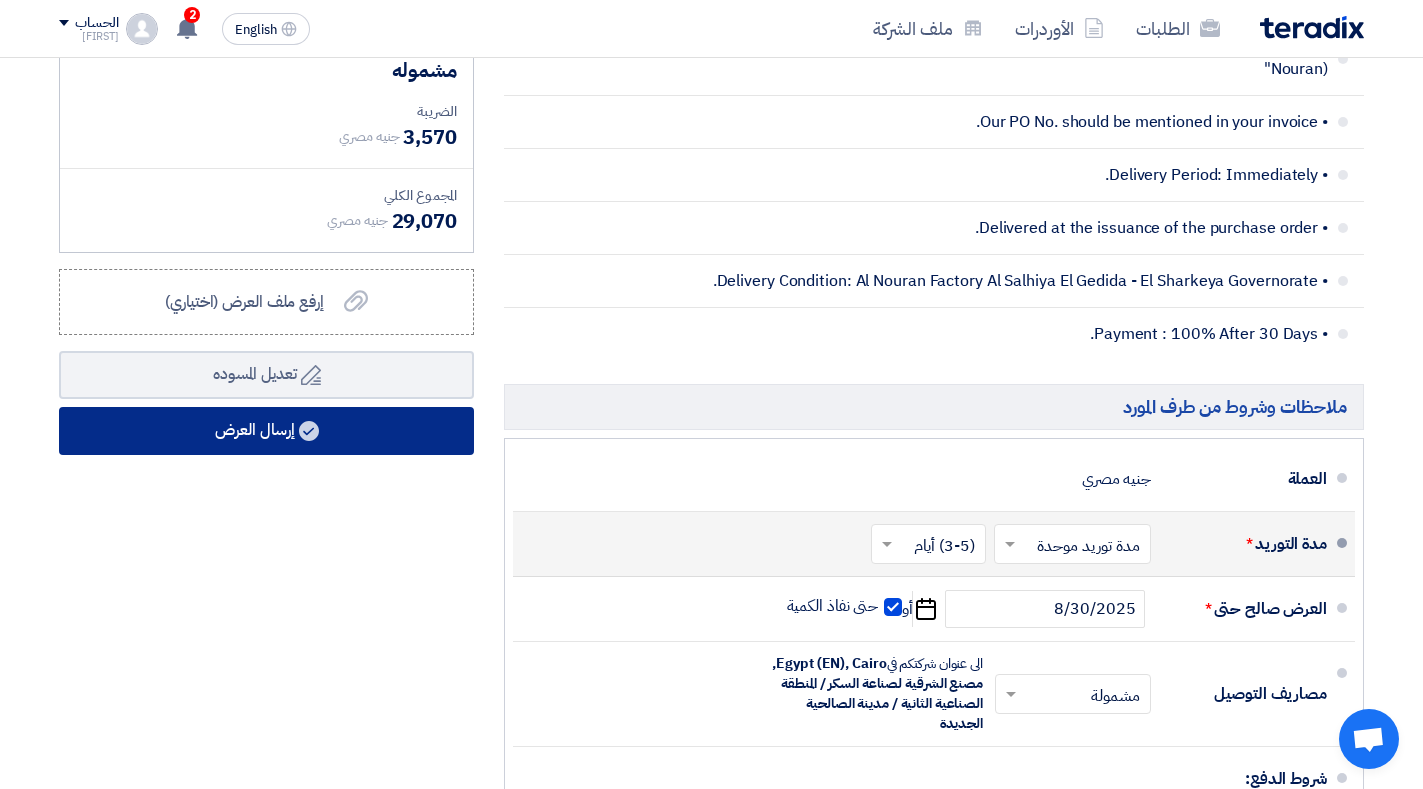 click on "إرسال العرض" 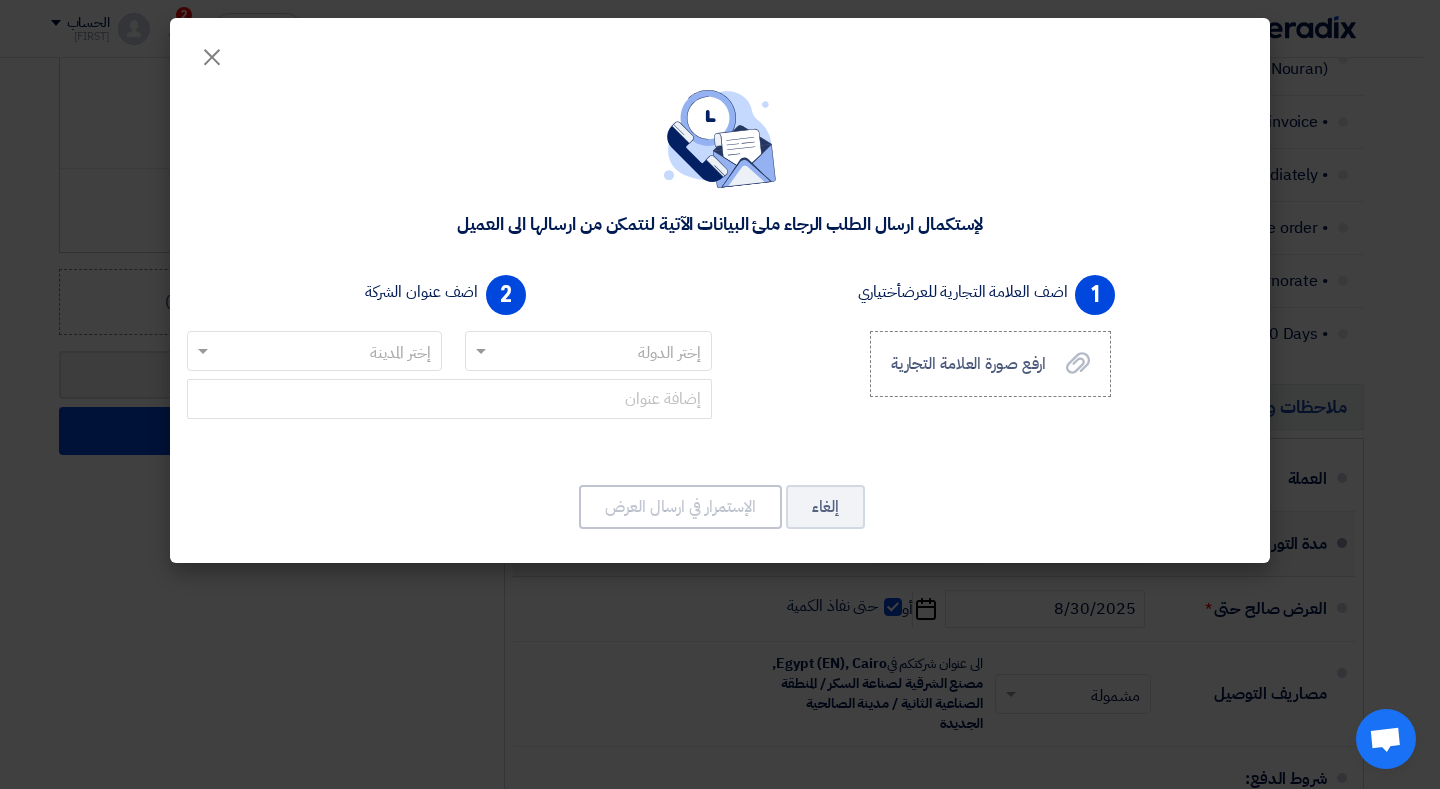 click 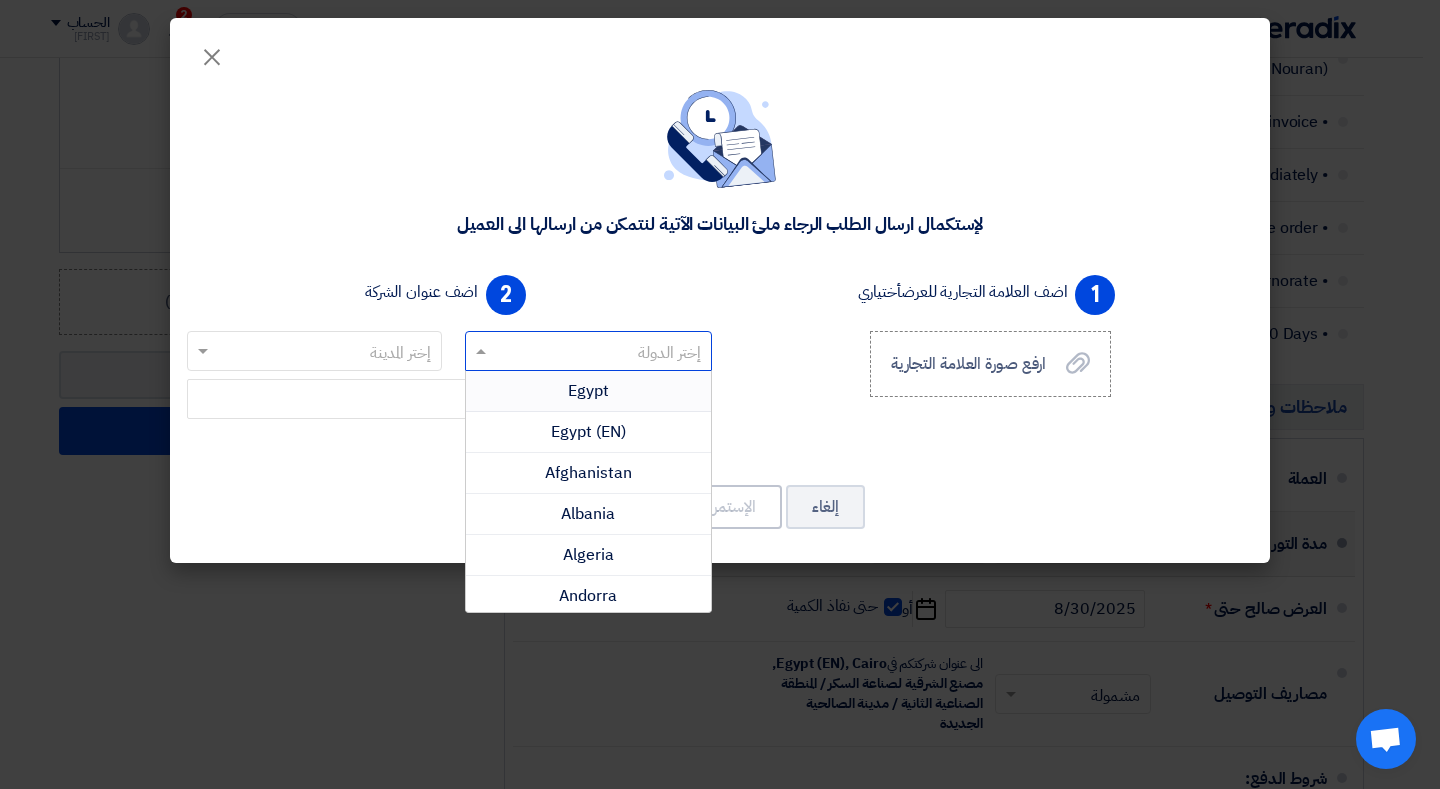 click 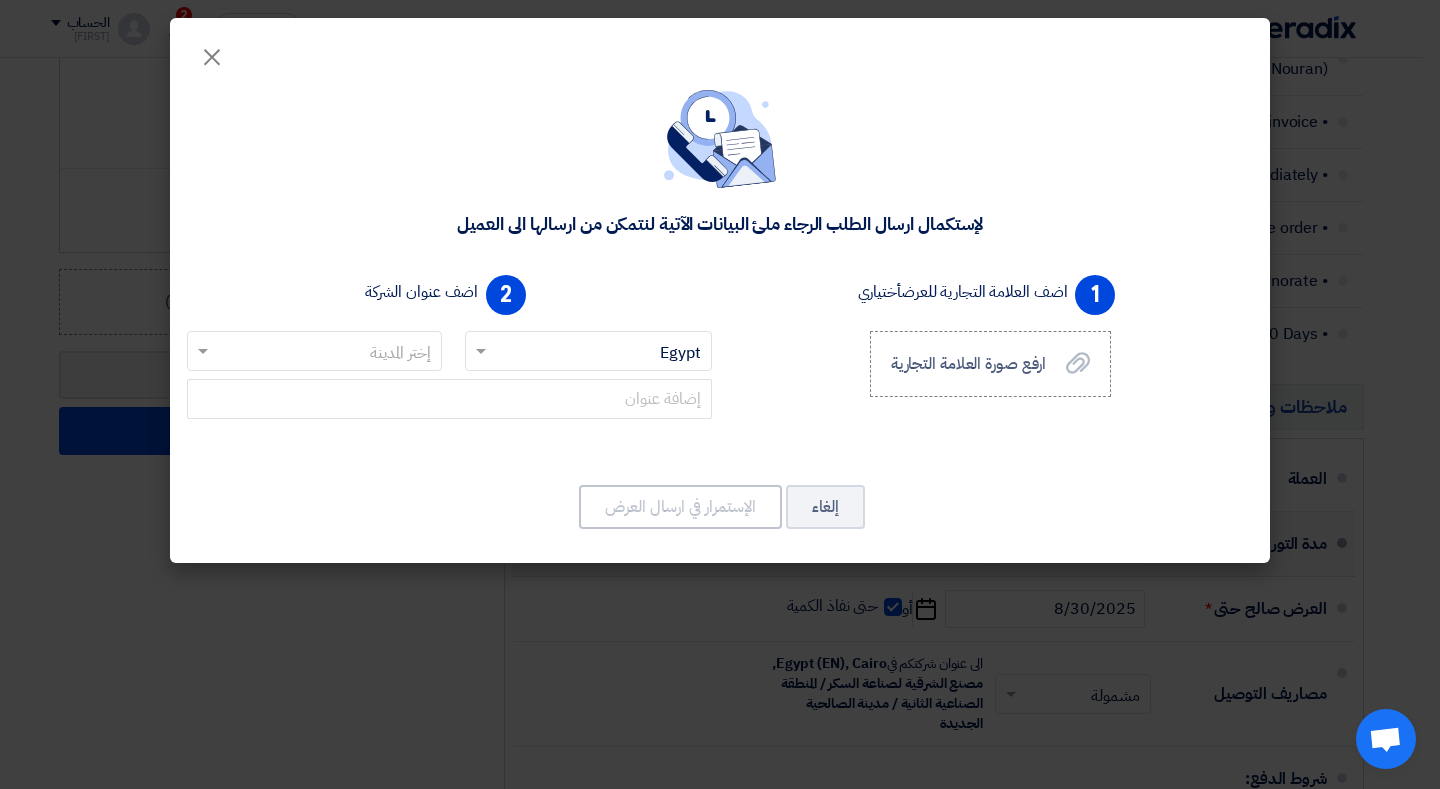 click 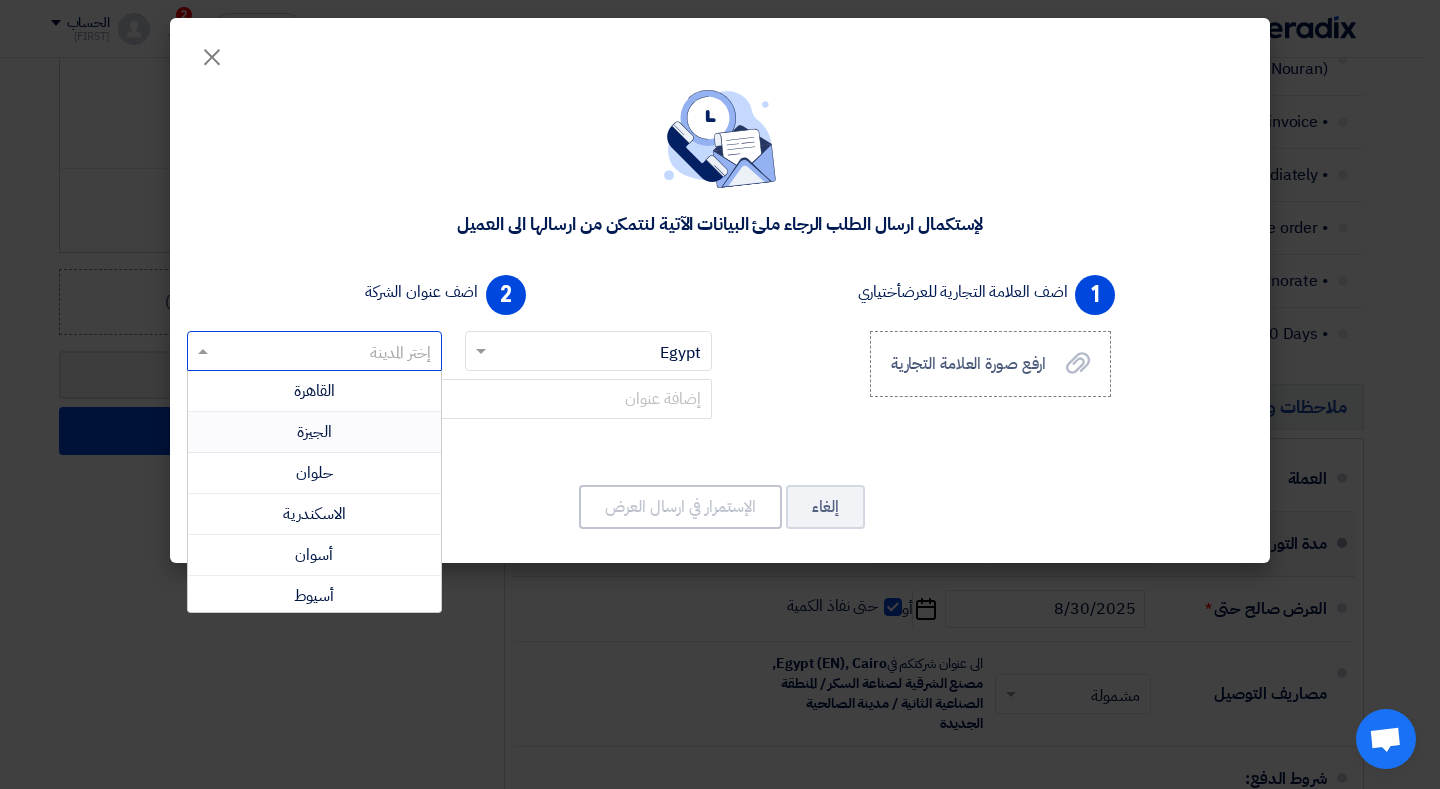 click on "الجيزة" at bounding box center (314, 432) 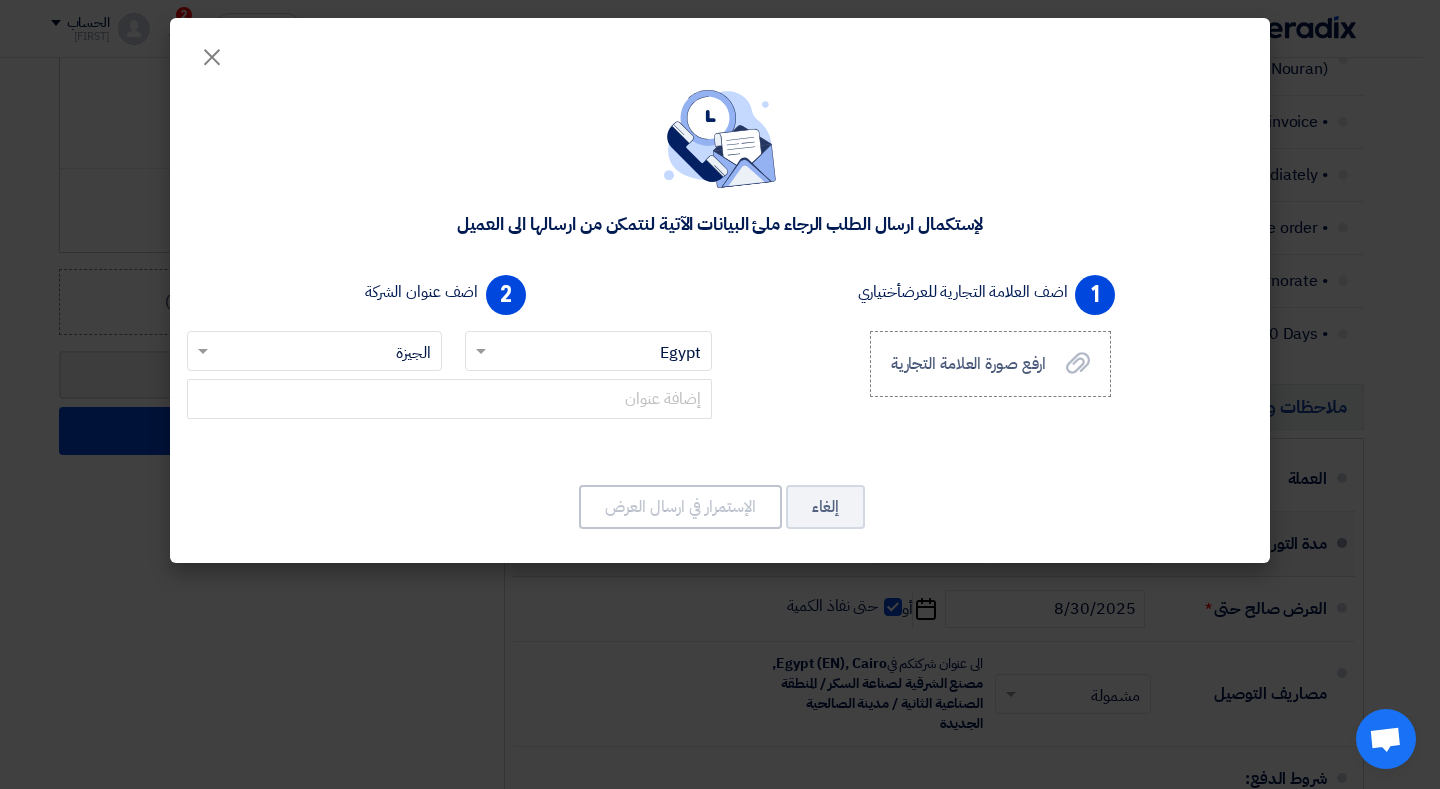 click 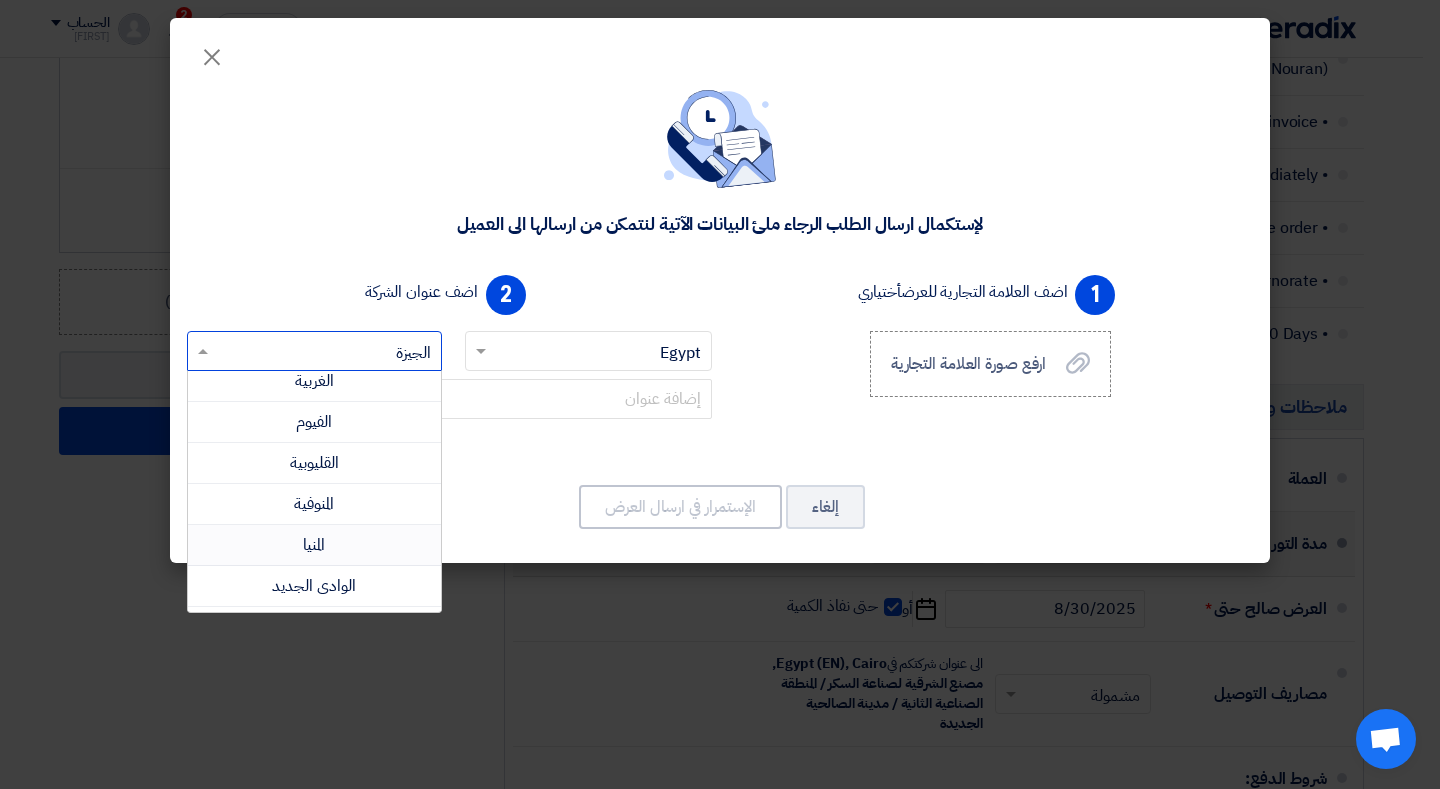 scroll, scrollTop: 548, scrollLeft: 0, axis: vertical 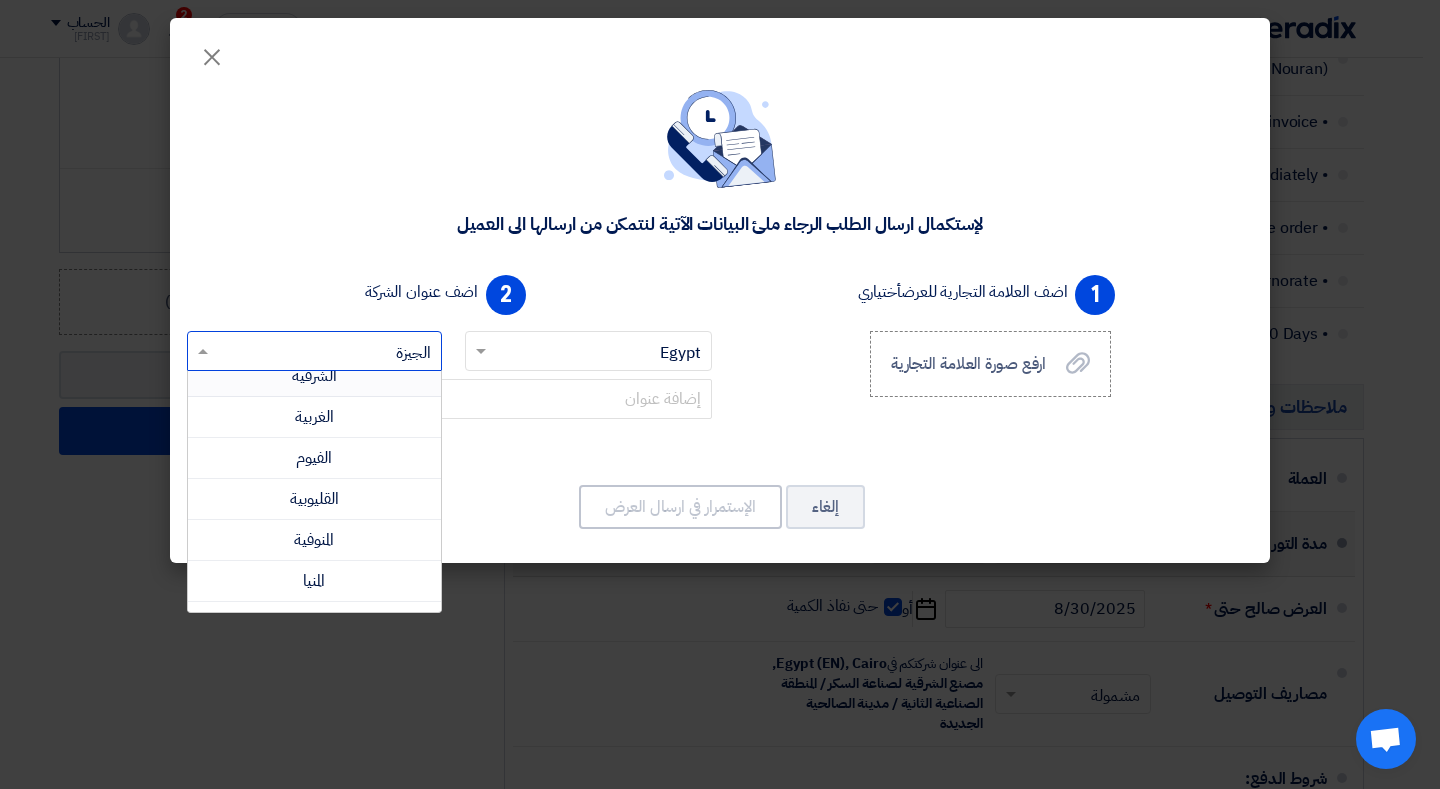 click on "الشرقية" at bounding box center (314, 376) 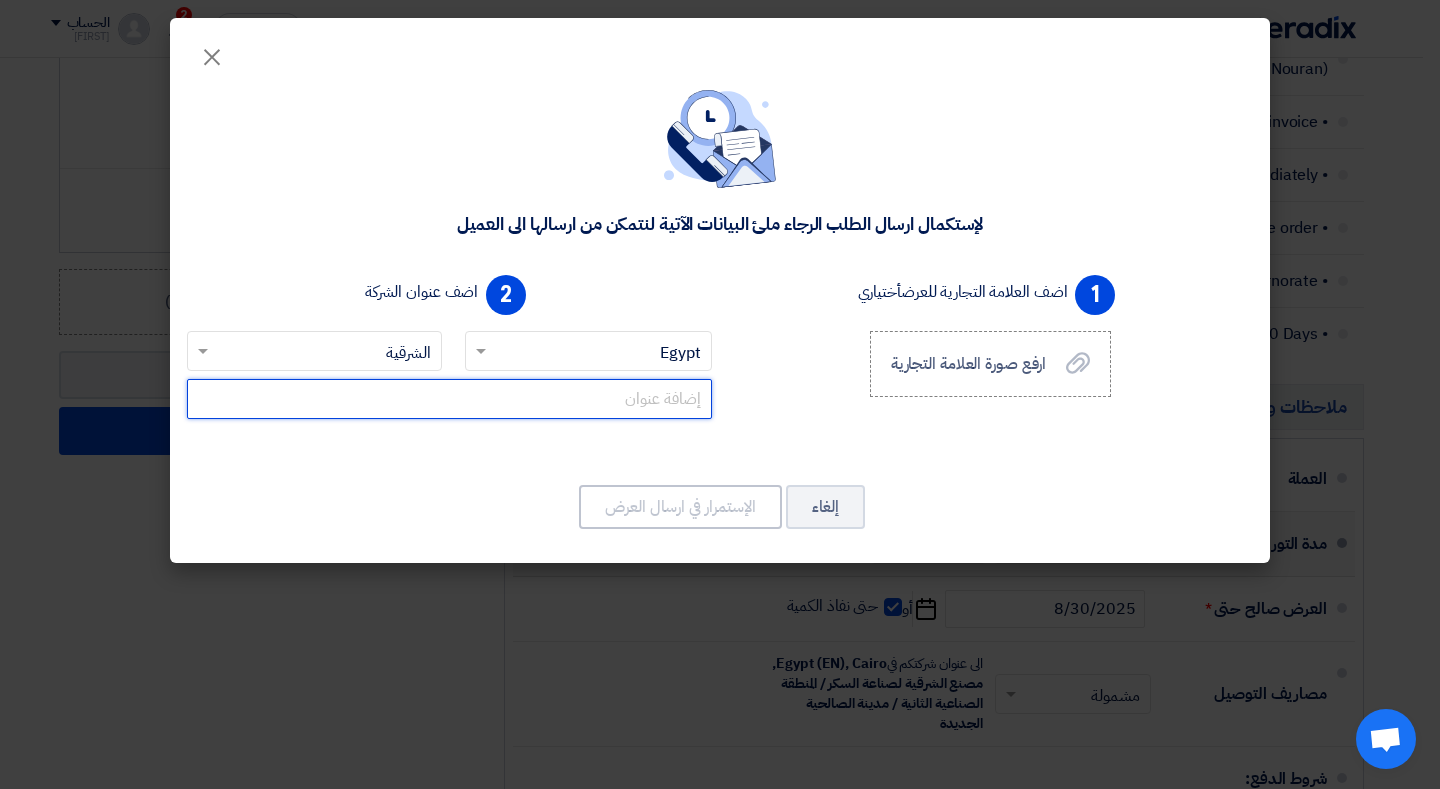 click 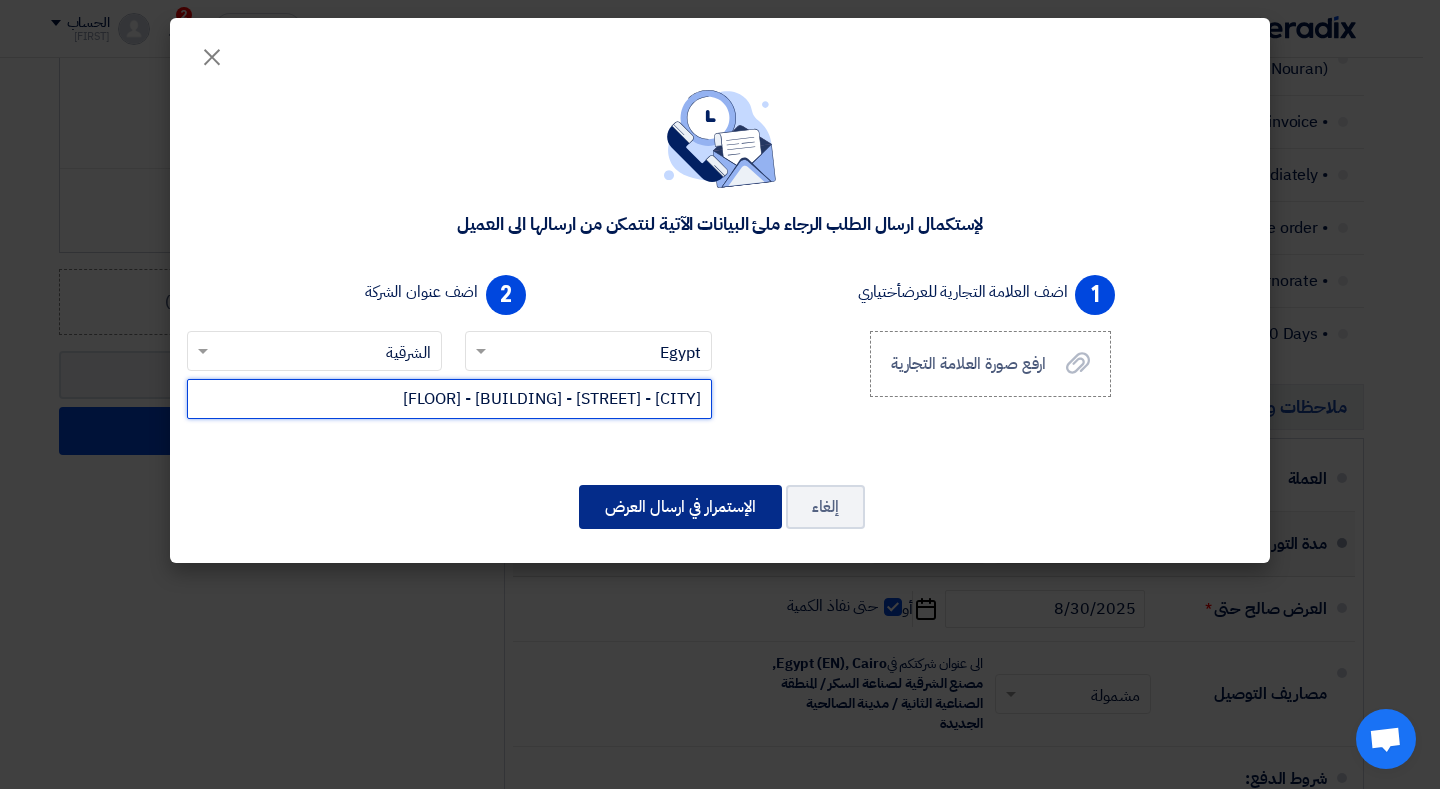 type on "[CITY] - [STREET] - [BUILDING] - [FLOOR]" 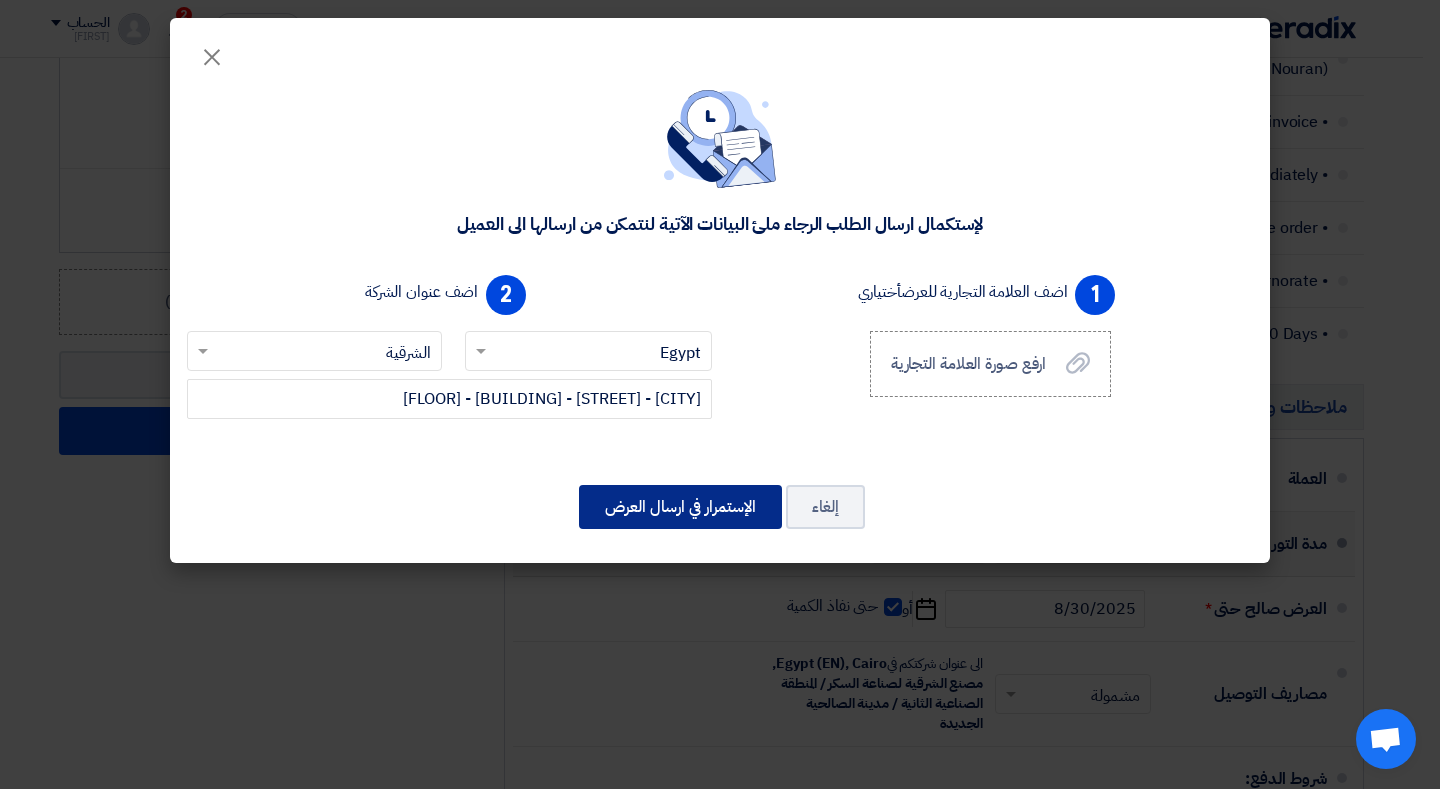 click on "الإستمرار في ارسال العرض" 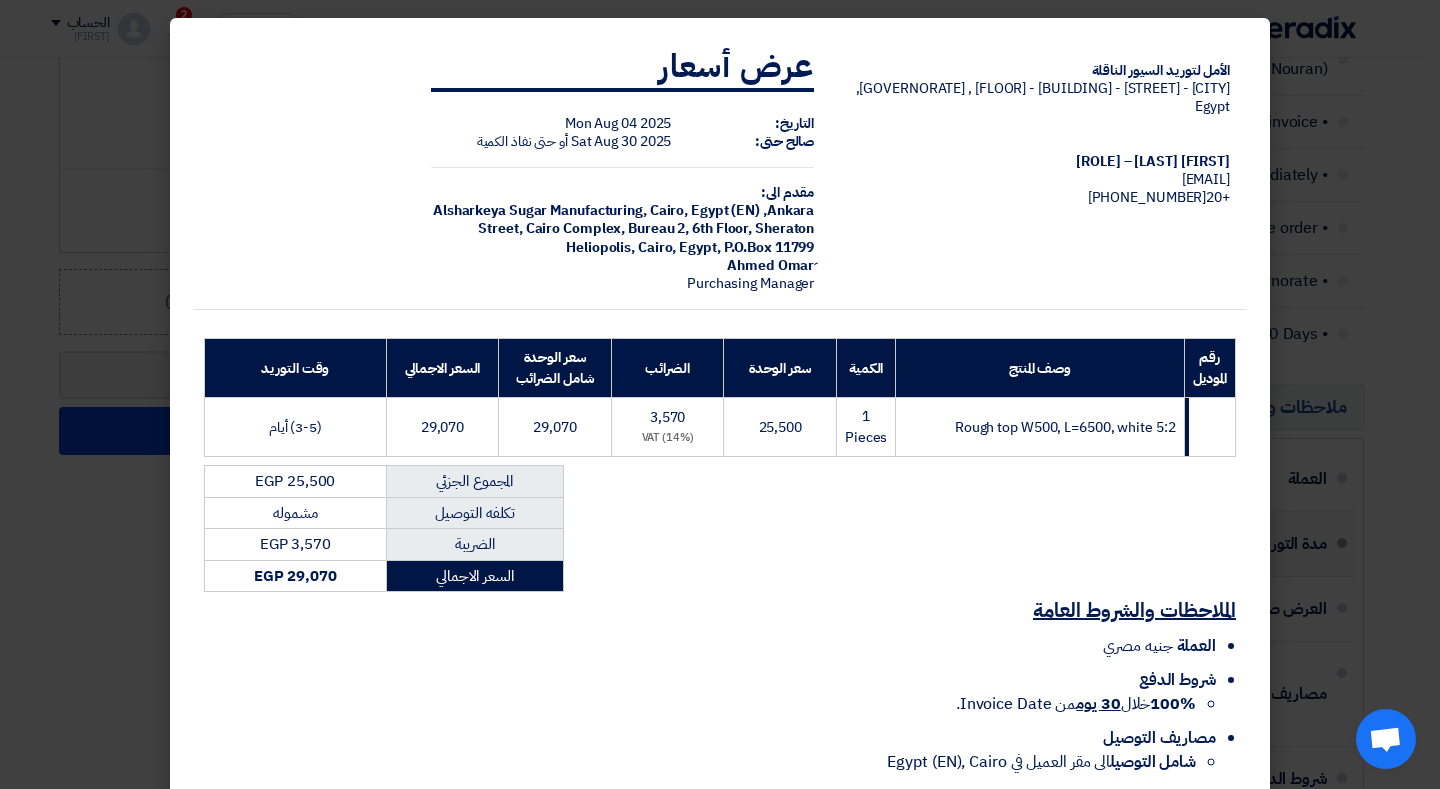 click on "EGP
29,070" 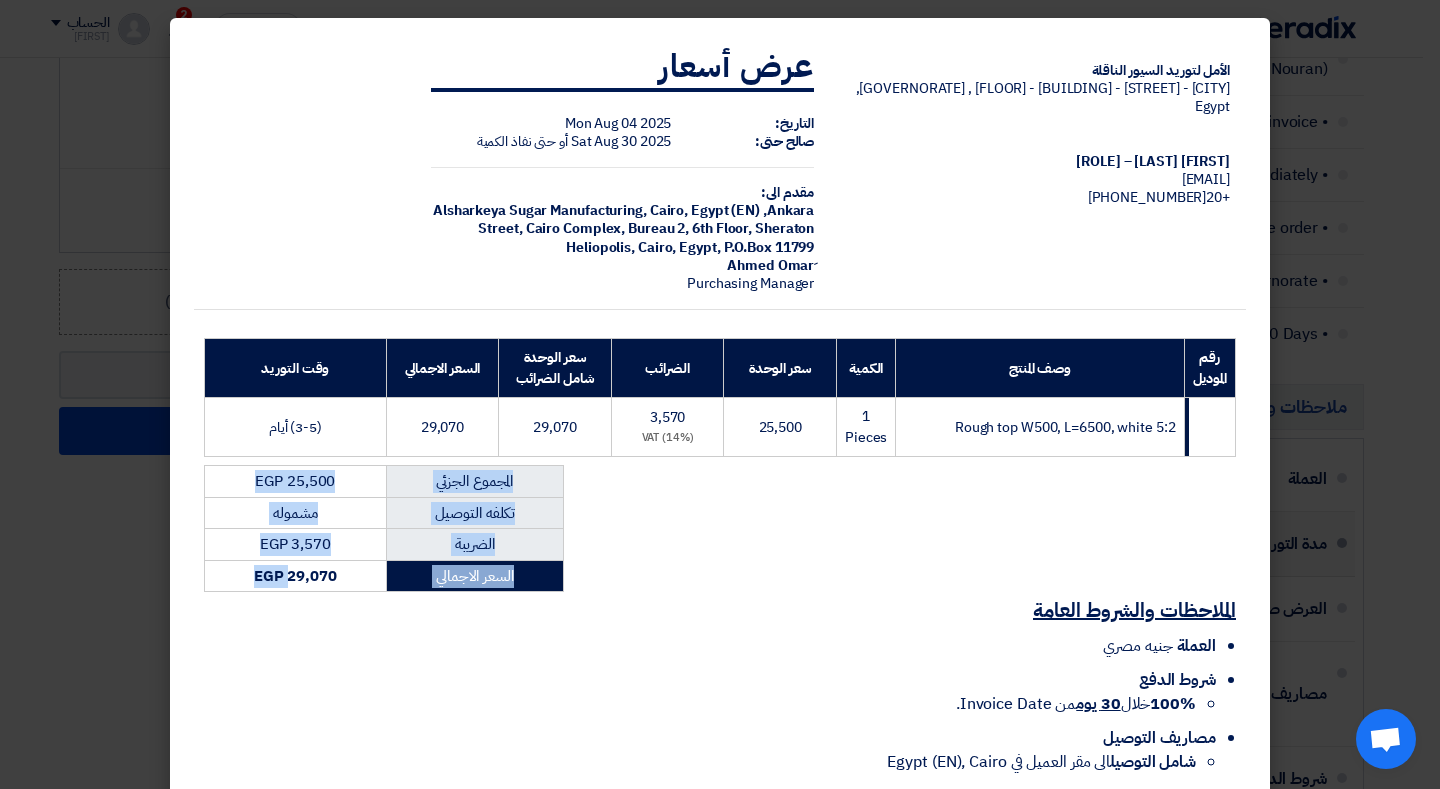 click on "EGP
29,070" 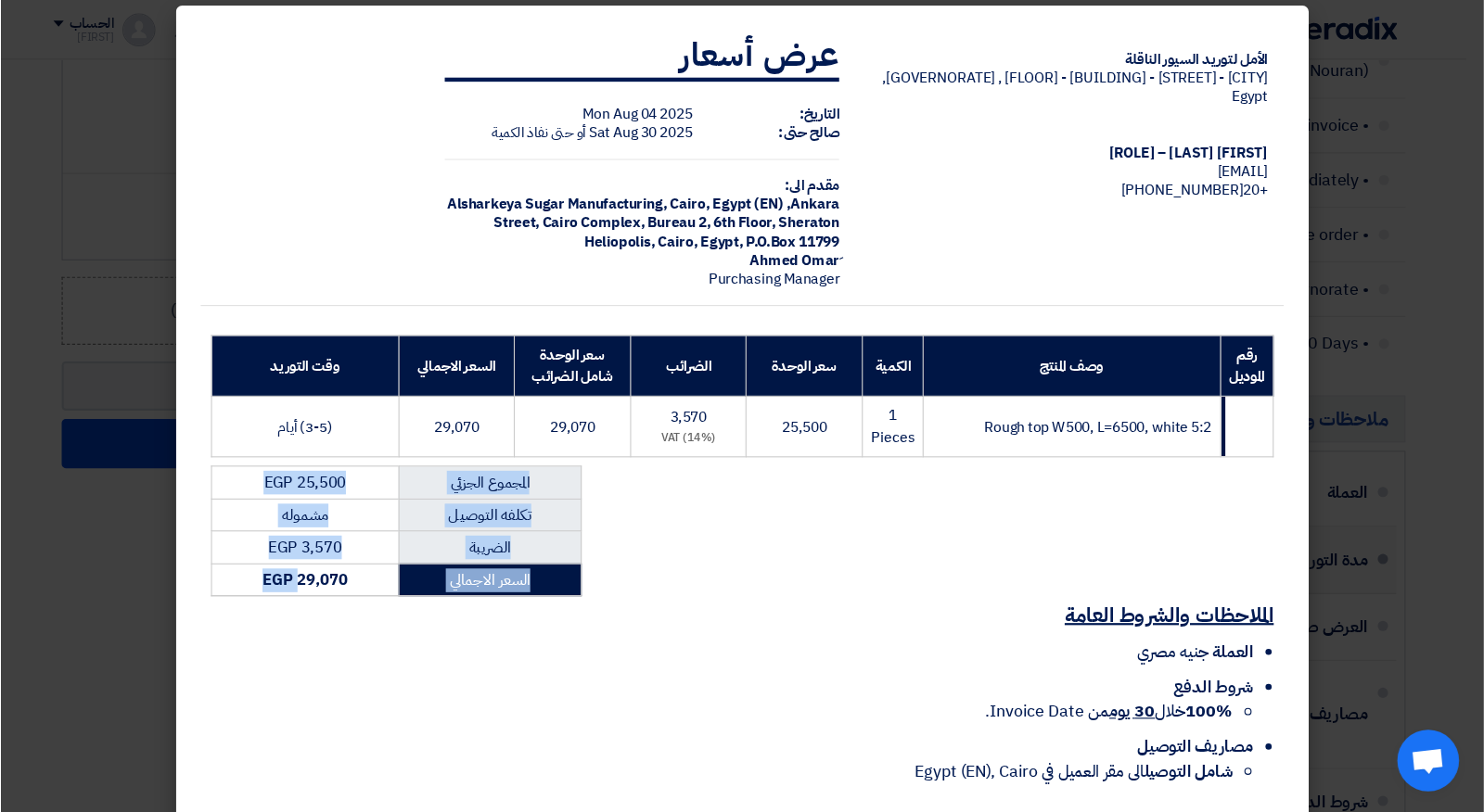scroll, scrollTop: 11, scrollLeft: 0, axis: vertical 